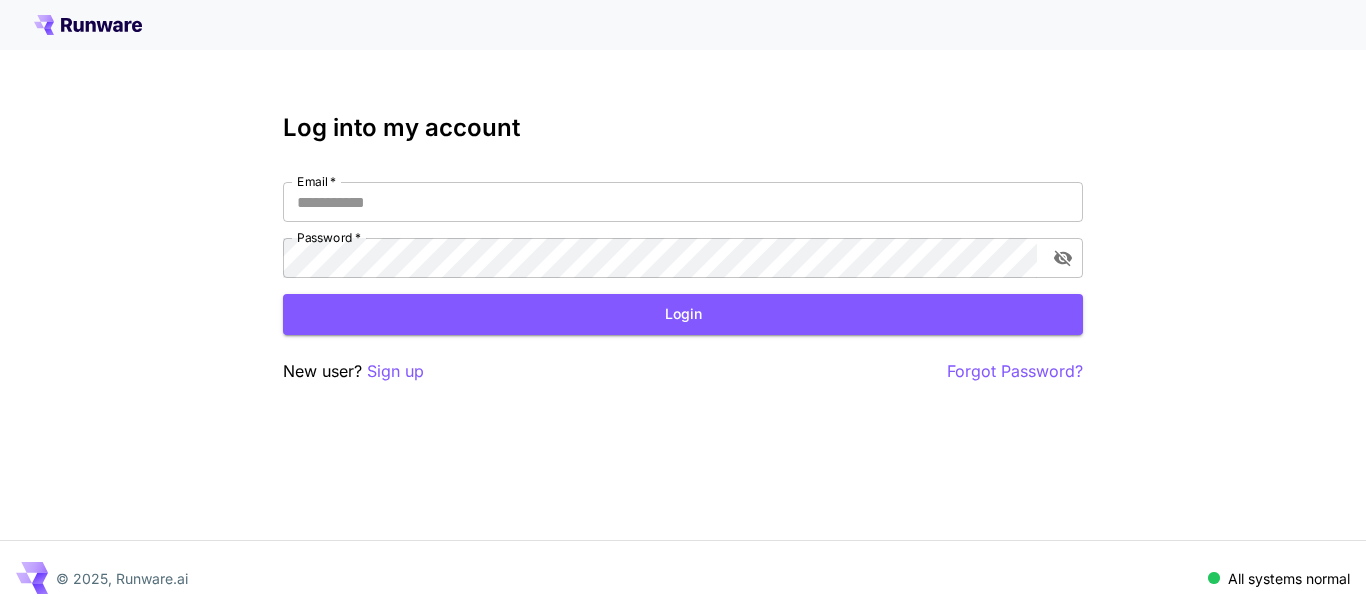 scroll, scrollTop: 0, scrollLeft: 0, axis: both 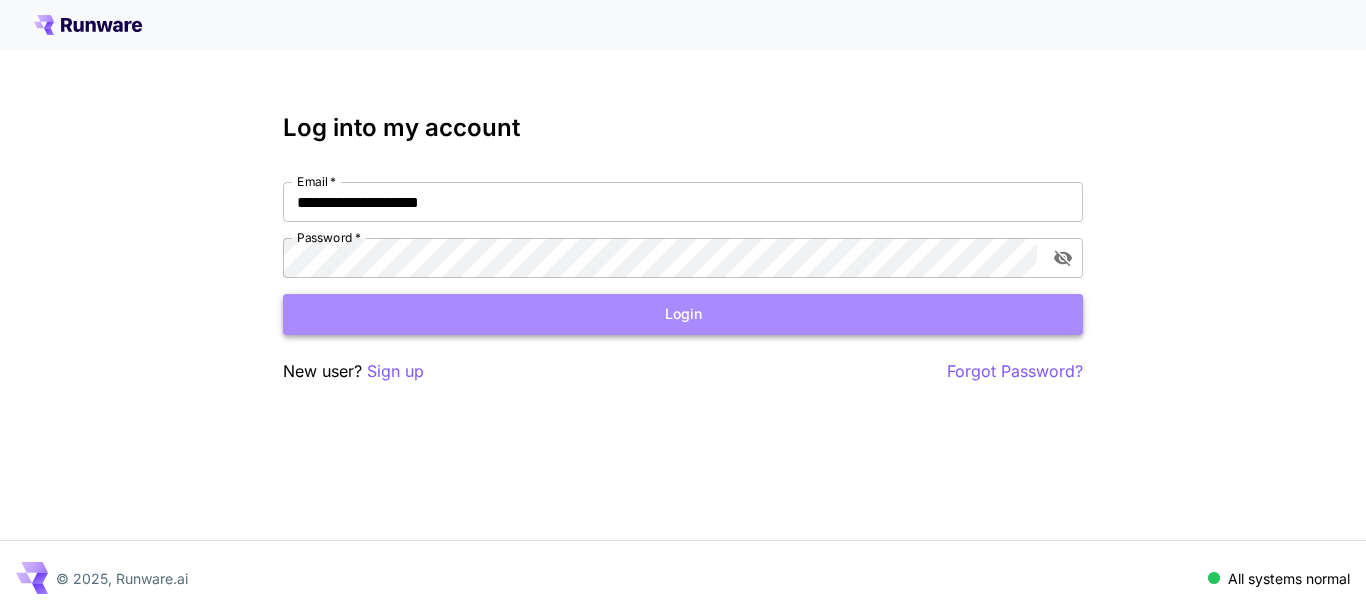 click on "Login" at bounding box center [683, 314] 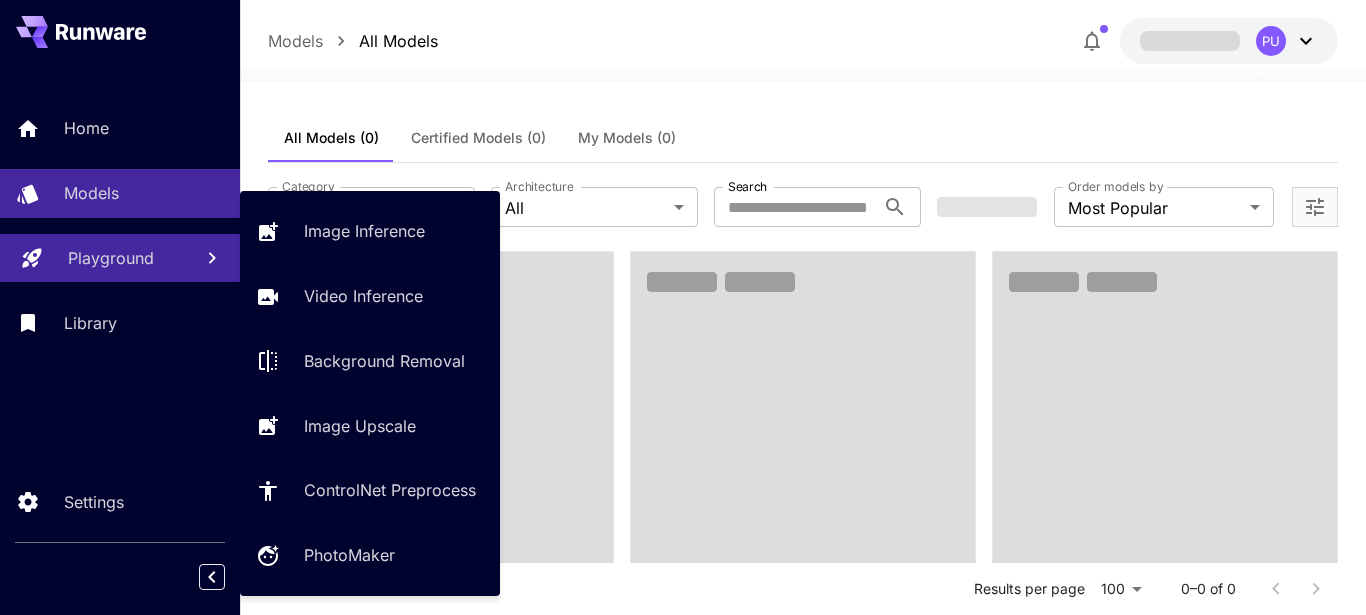 click on "Playground" at bounding box center [111, 258] 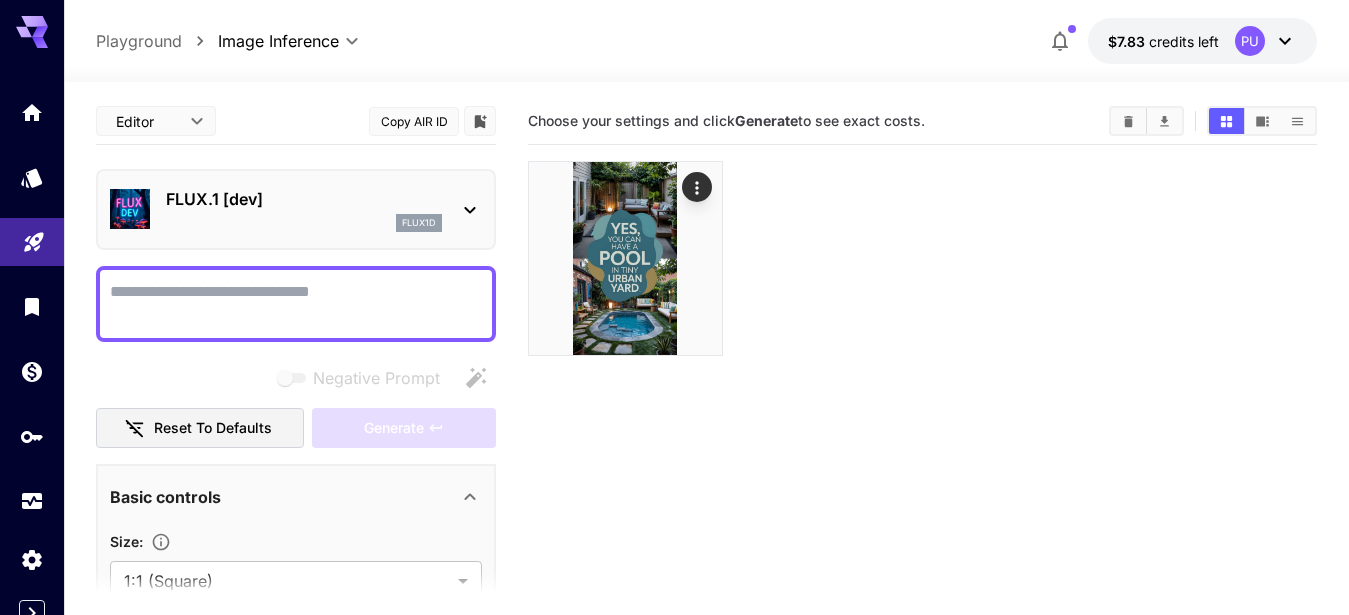 click on "FLUX.1 [dev]" at bounding box center (304, 199) 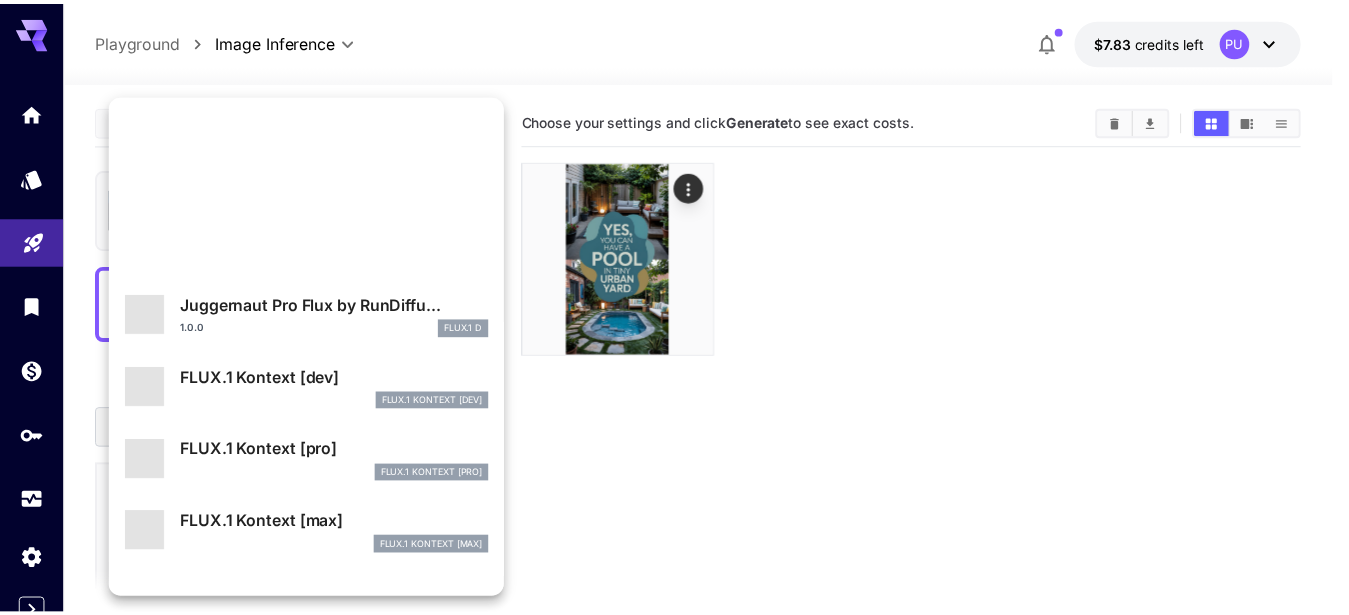 scroll, scrollTop: 750, scrollLeft: 0, axis: vertical 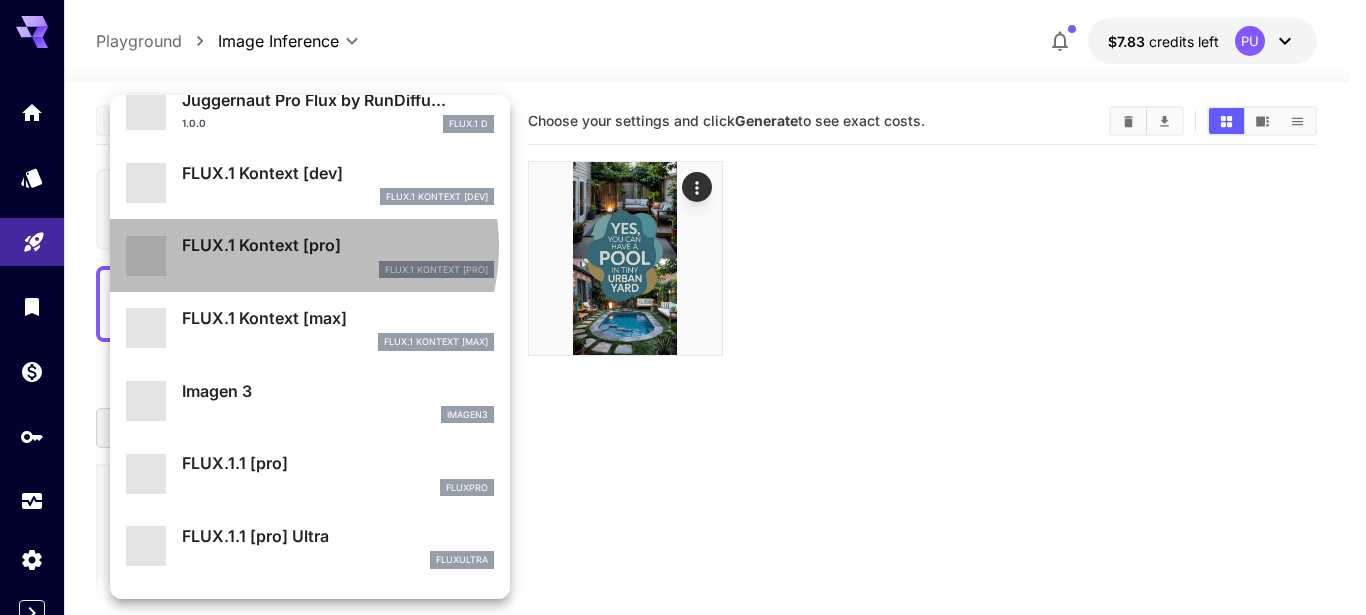 click on "FLUX.1 Kontext [pro]" at bounding box center (338, 245) 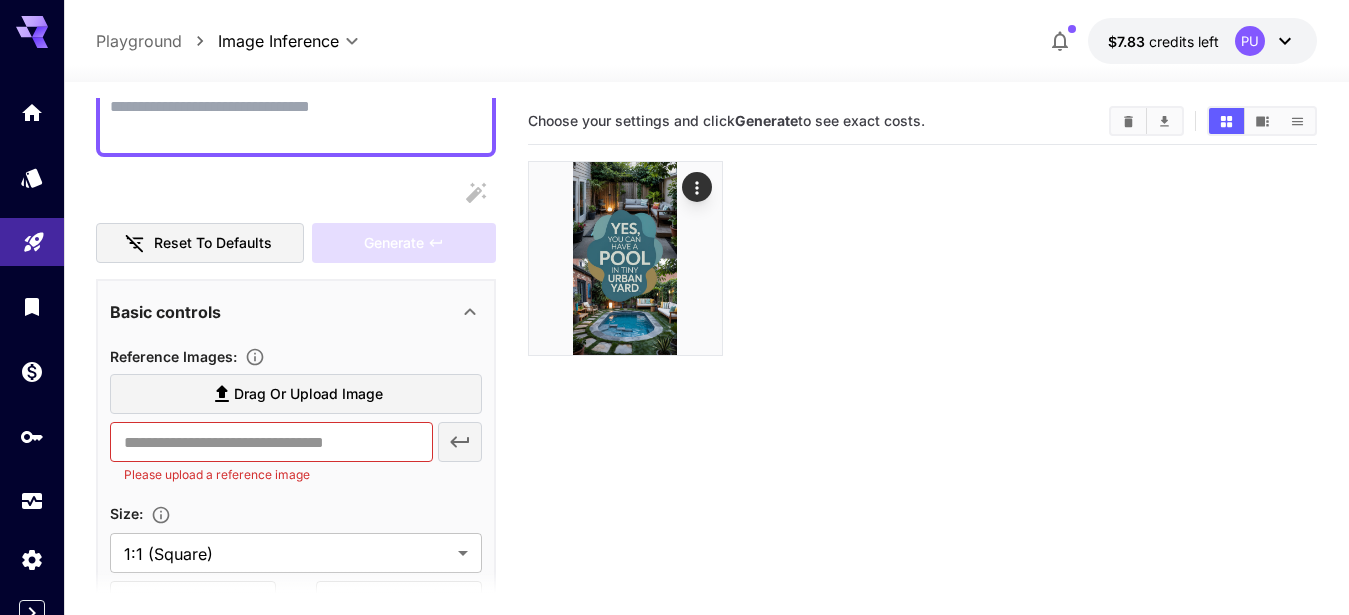 scroll, scrollTop: 197, scrollLeft: 0, axis: vertical 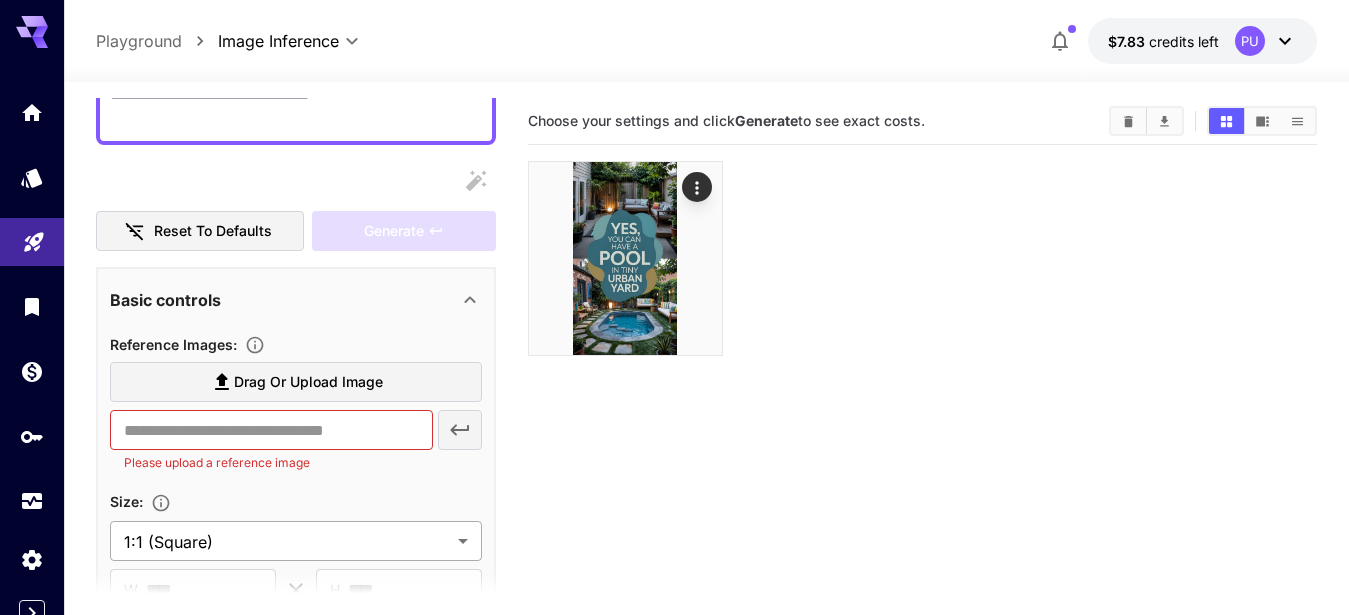 click on "**********" at bounding box center (674, 386) 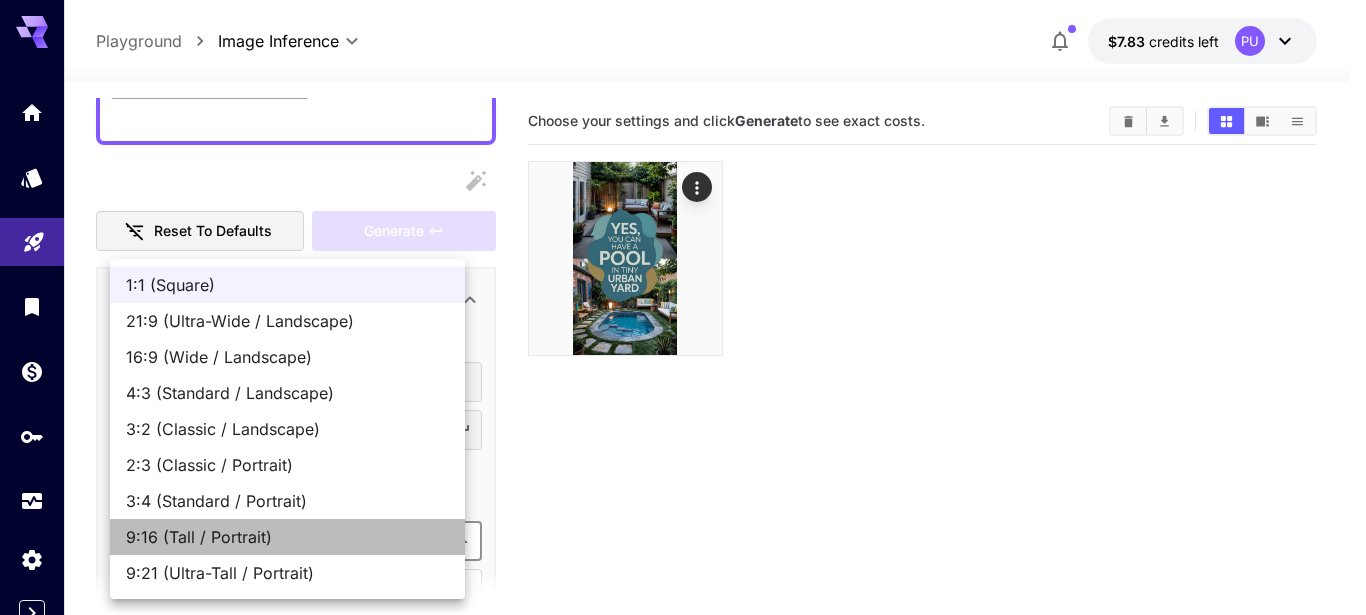 click on "9:16 (Tall / Portrait)" at bounding box center [287, 537] 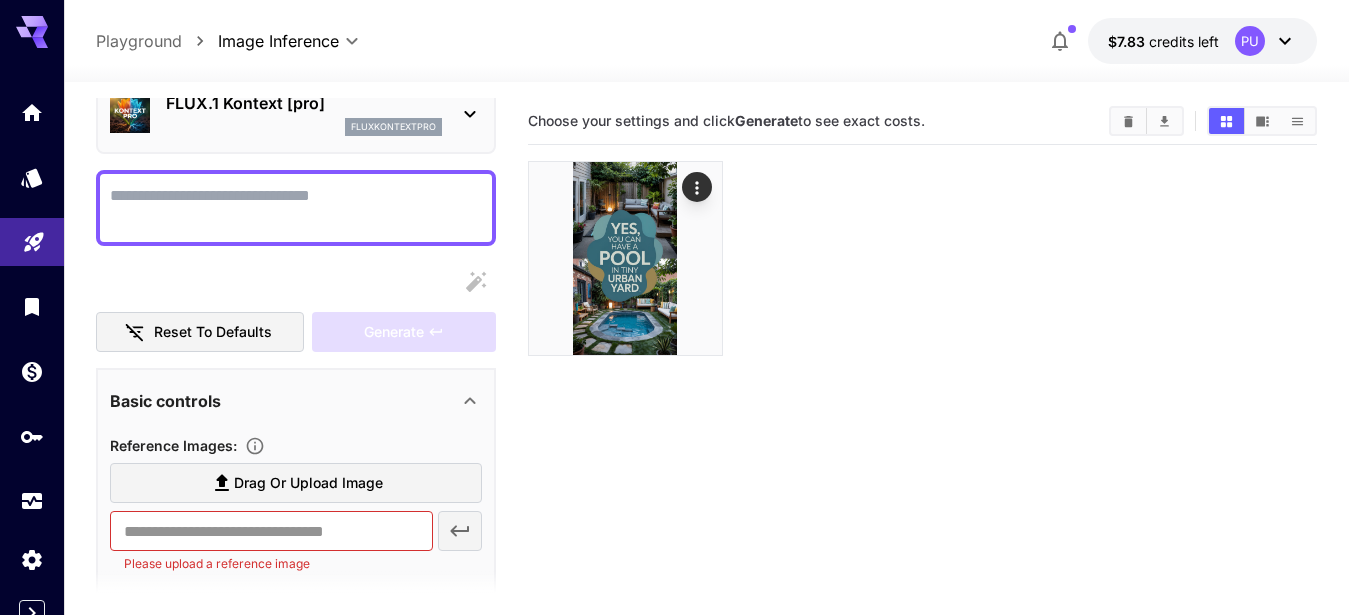 scroll, scrollTop: 94, scrollLeft: 0, axis: vertical 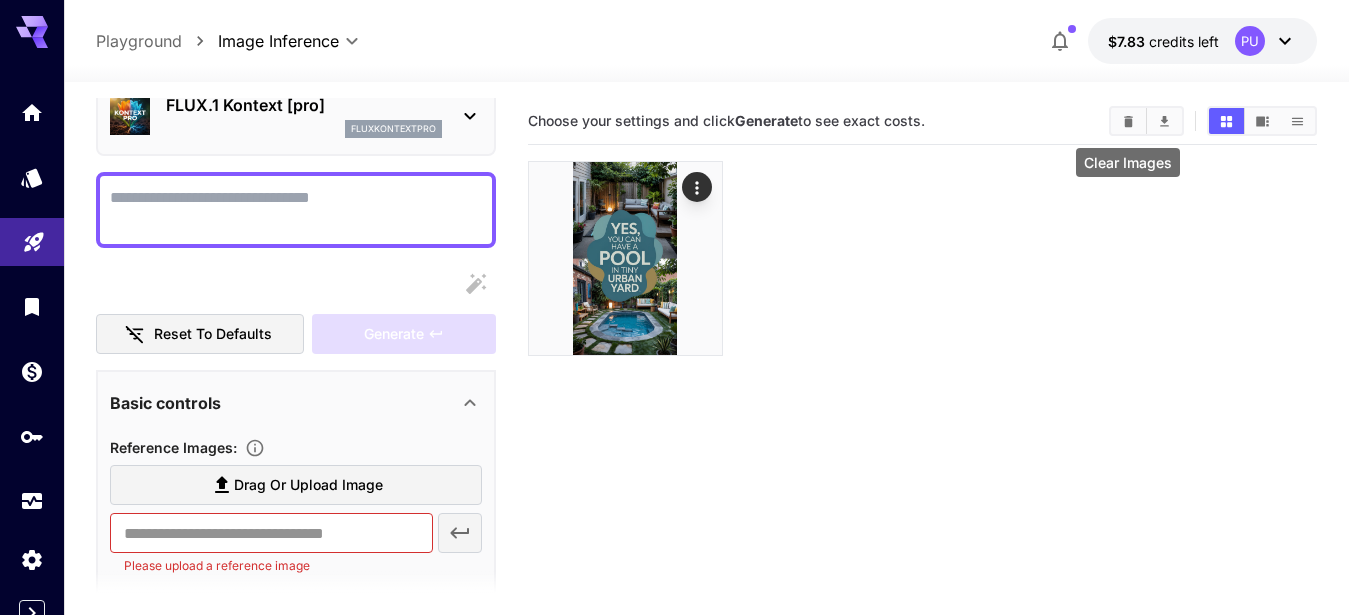 click 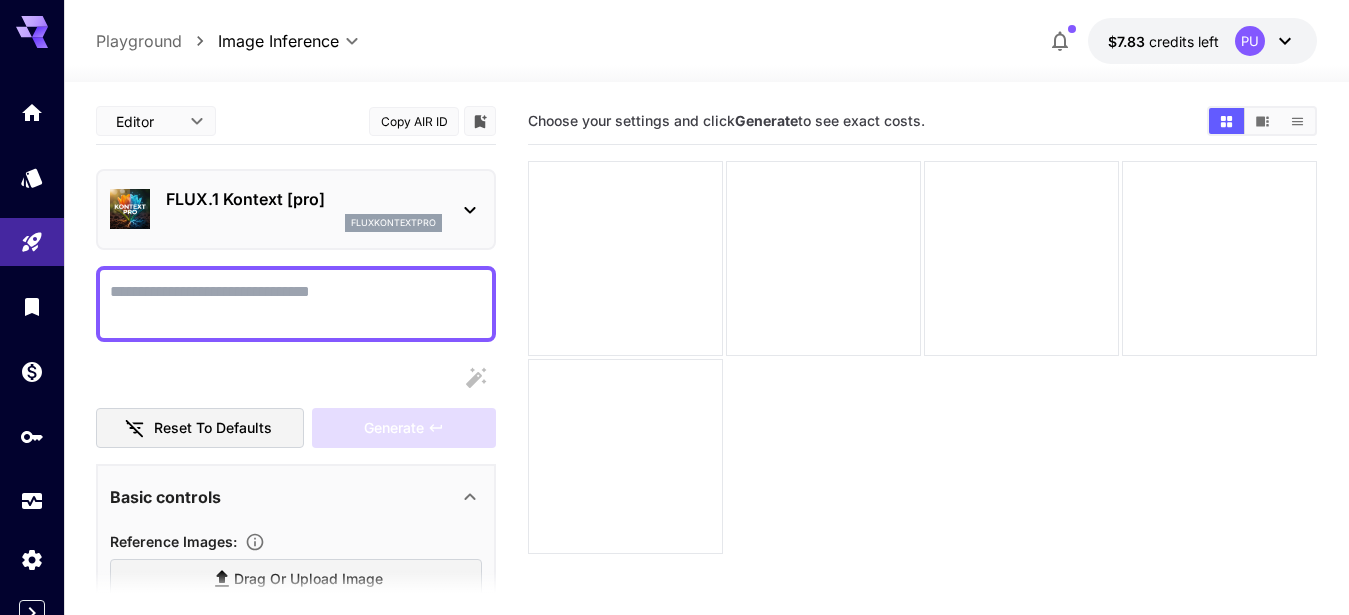 scroll, scrollTop: 0, scrollLeft: 0, axis: both 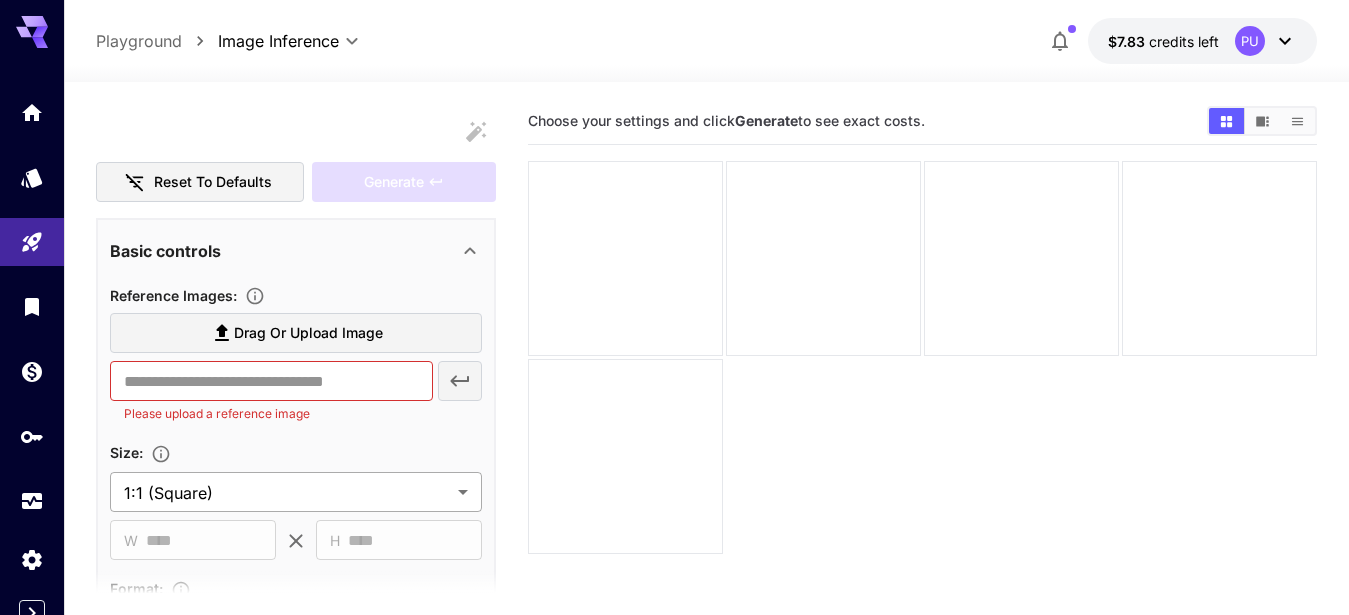 click on "**********" at bounding box center [674, 386] 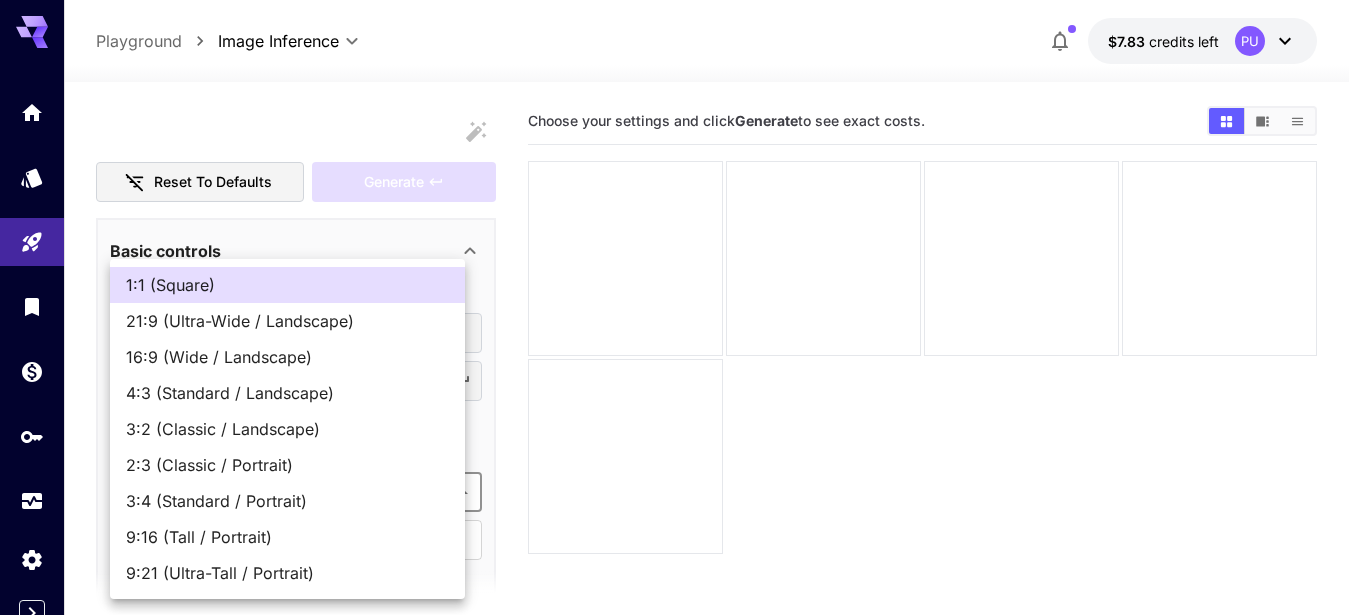 click on "9:21 (Ultra-Tall / Portrait)" at bounding box center (287, 573) 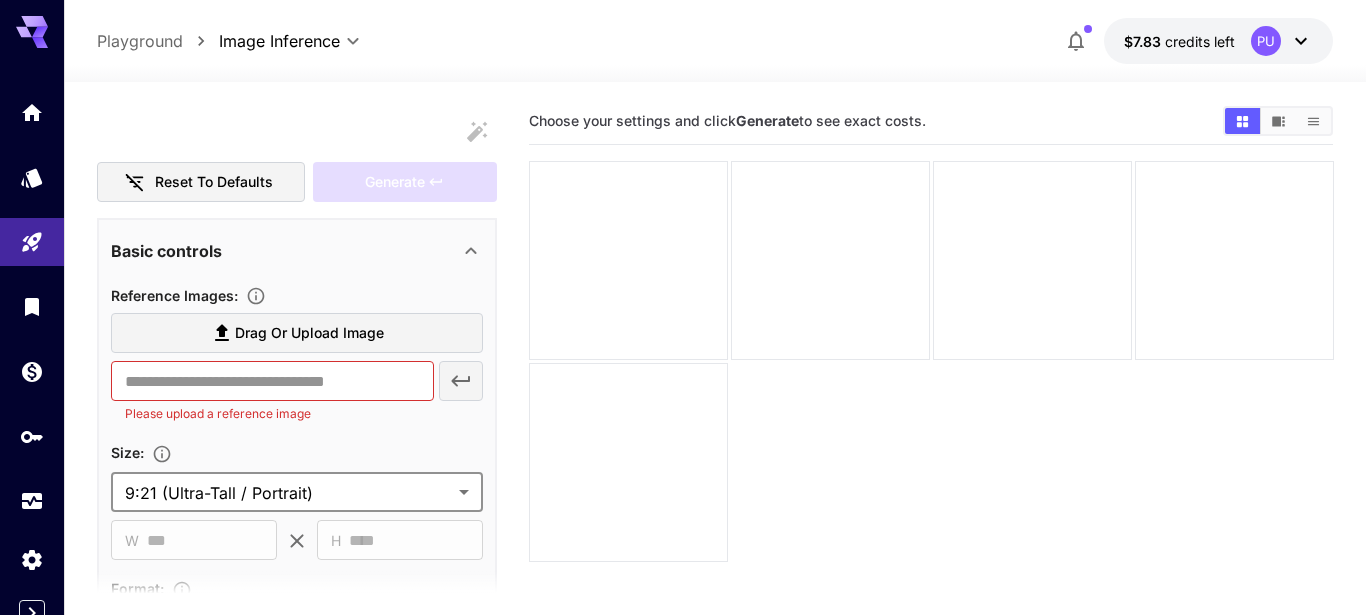 type on "**********" 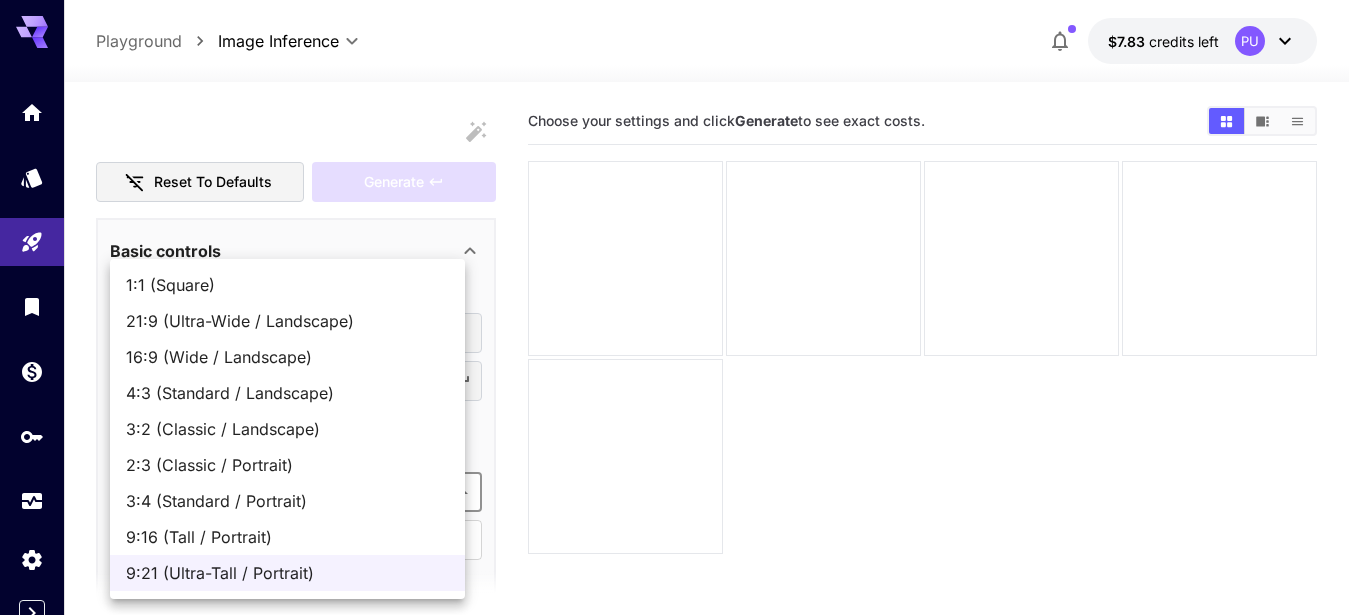 click on "**********" at bounding box center (683, 386) 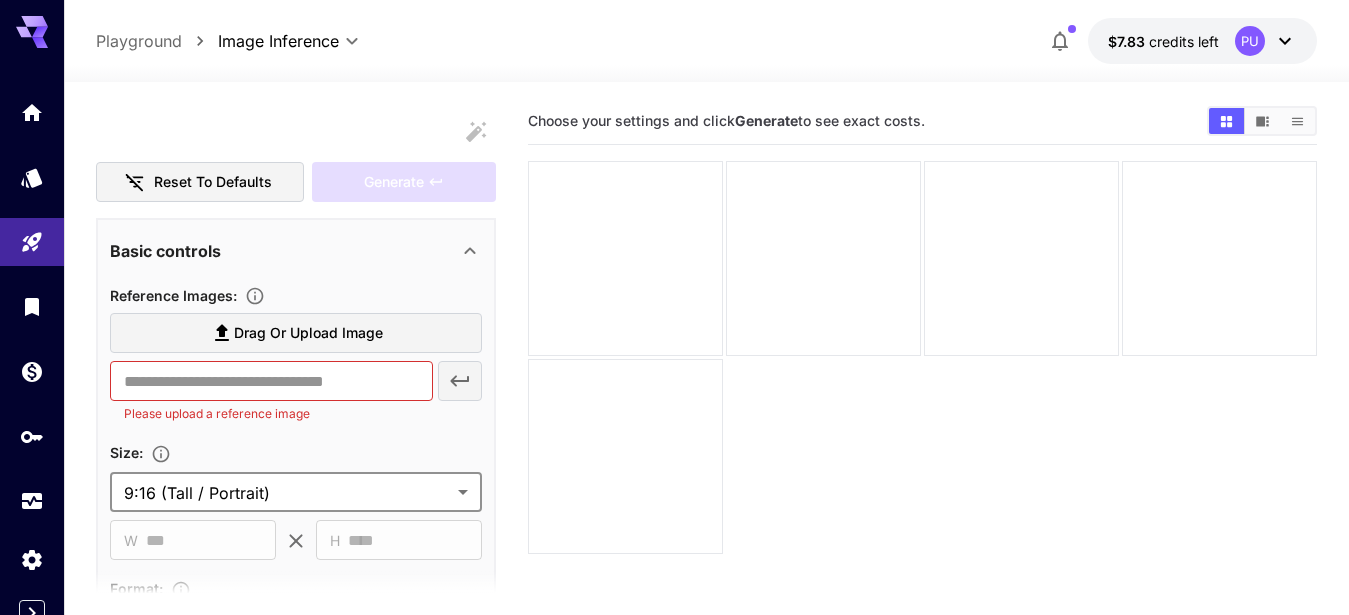 click on "Drag or upload image" at bounding box center (308, 333) 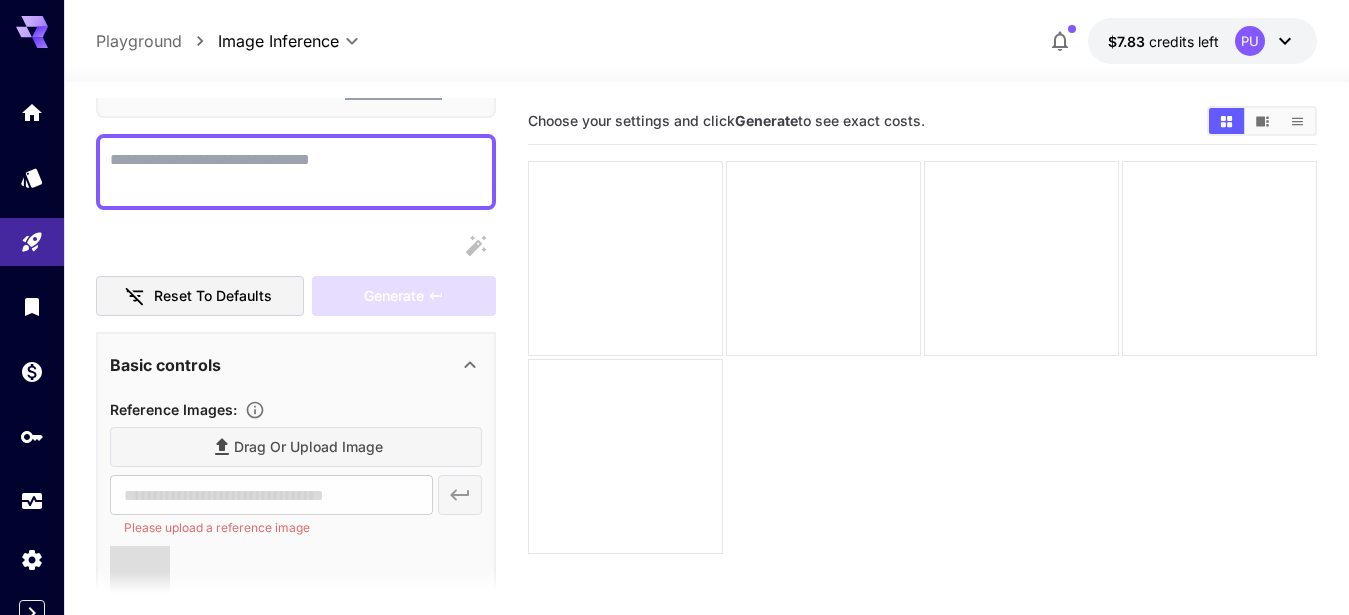 scroll, scrollTop: 73, scrollLeft: 0, axis: vertical 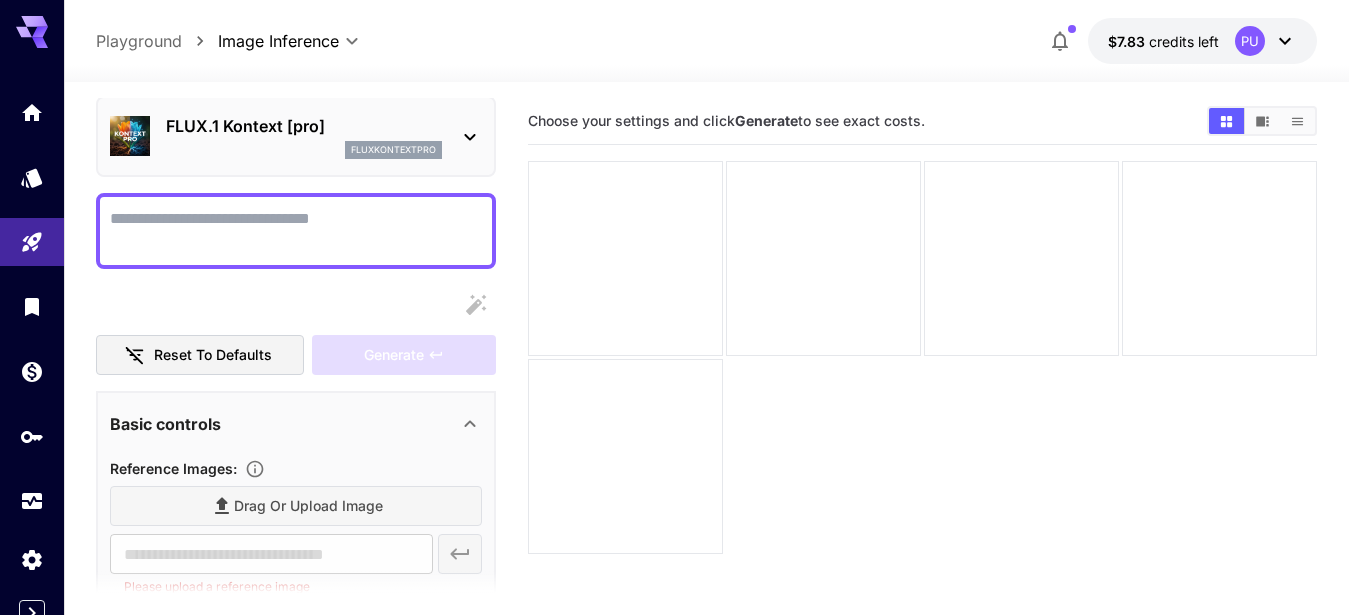 click at bounding box center (296, 231) 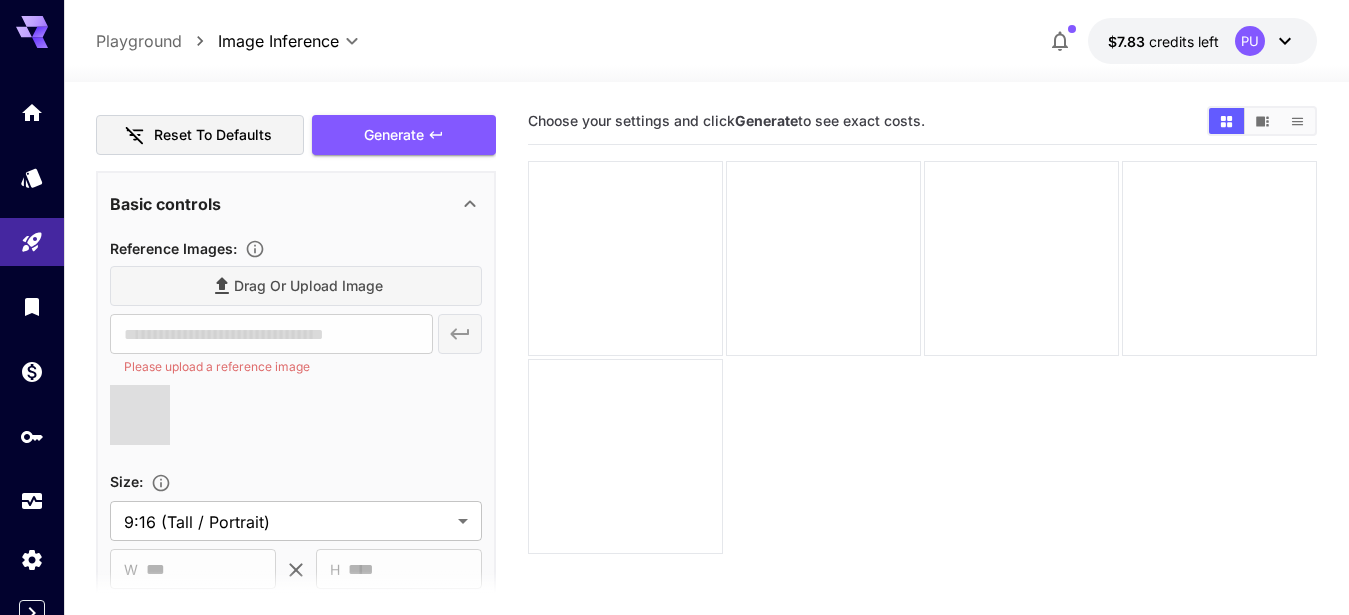 scroll, scrollTop: 308, scrollLeft: 0, axis: vertical 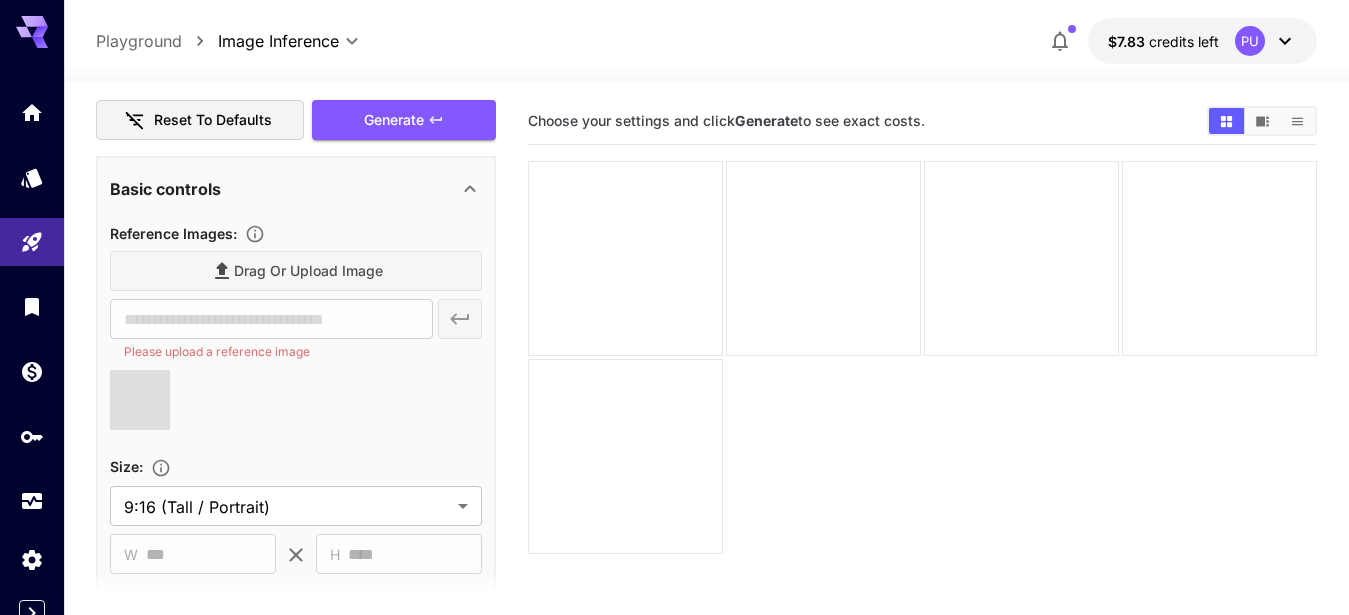 type on "**********" 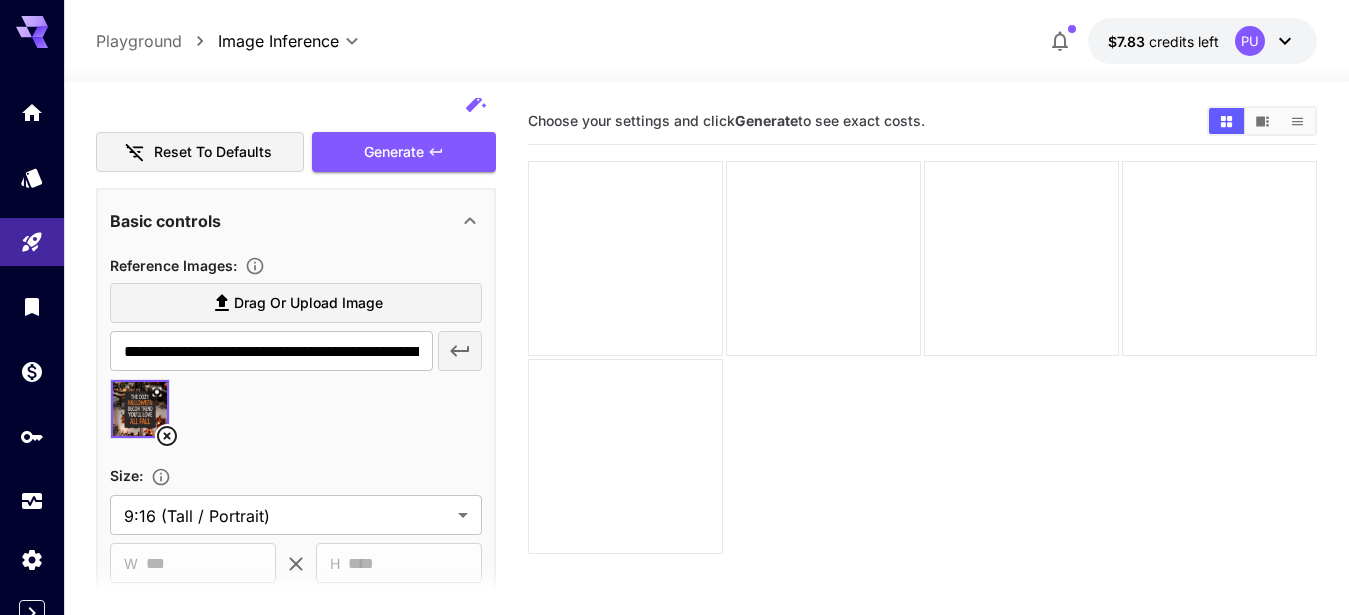 scroll, scrollTop: 274, scrollLeft: 0, axis: vertical 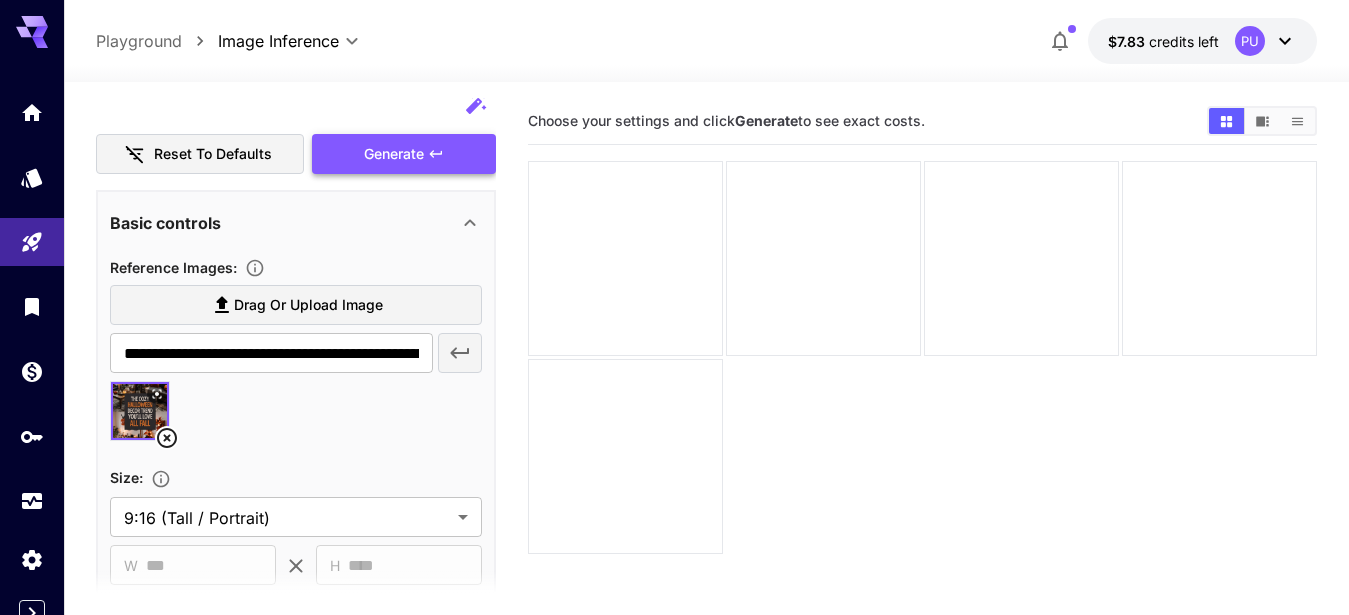 click on "Generate" at bounding box center [394, 154] 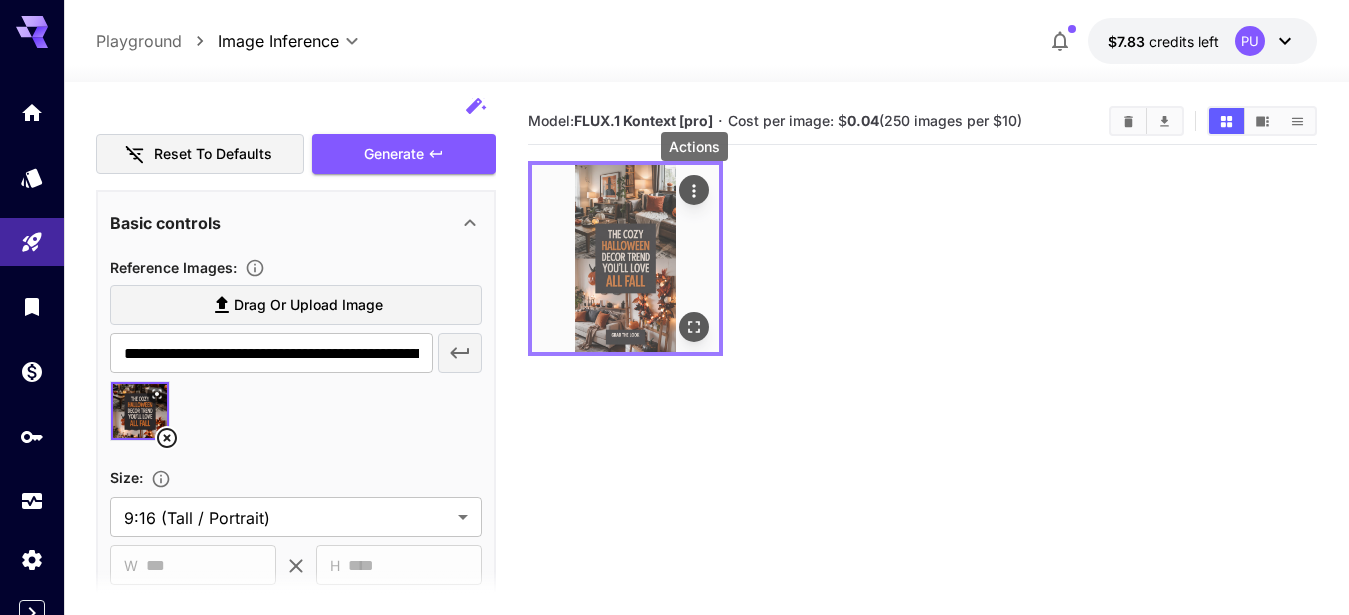 click 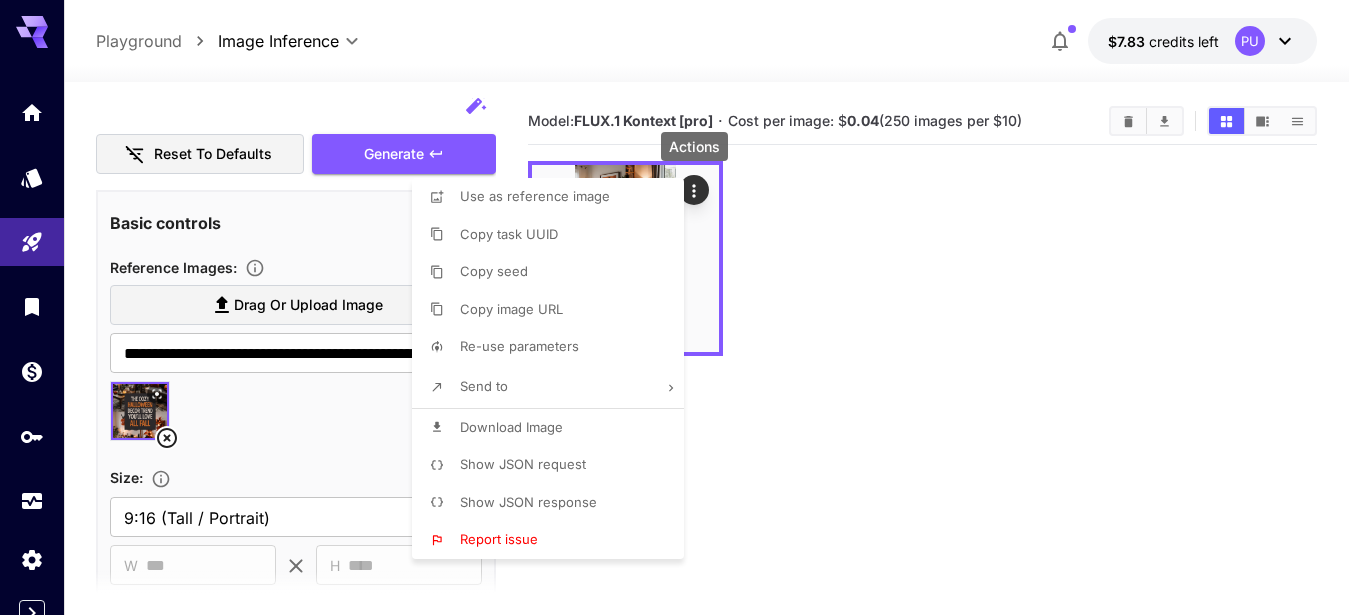 click on "Download Image" at bounding box center (511, 427) 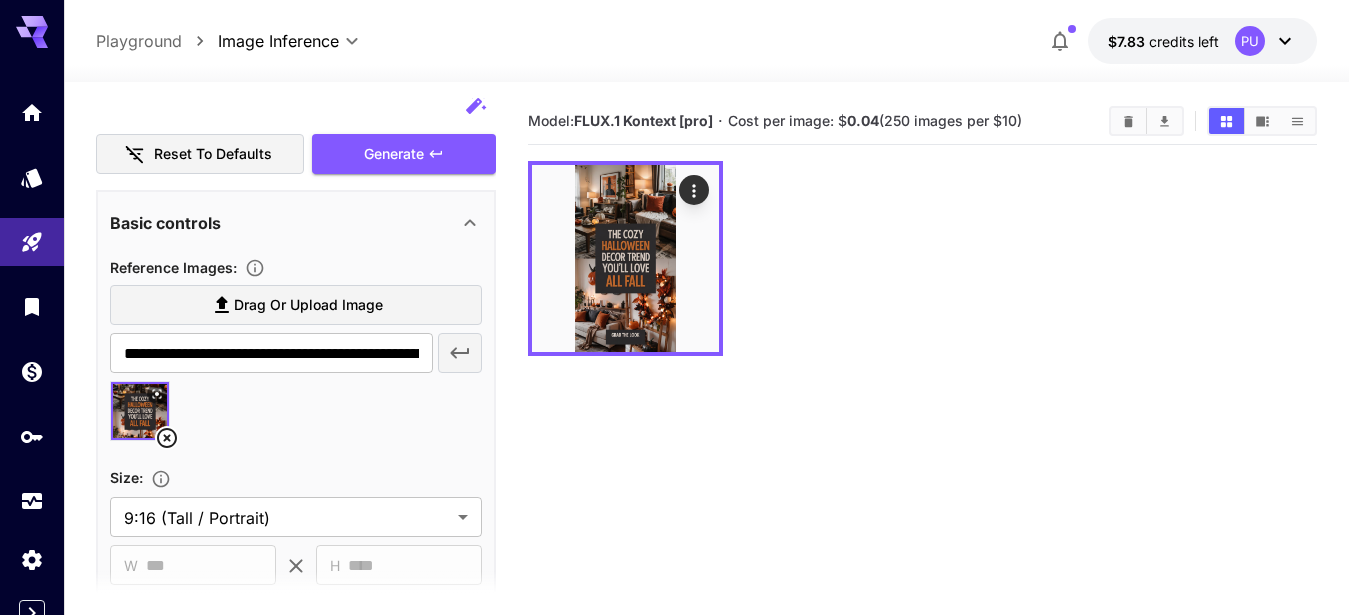 scroll, scrollTop: 175, scrollLeft: 0, axis: vertical 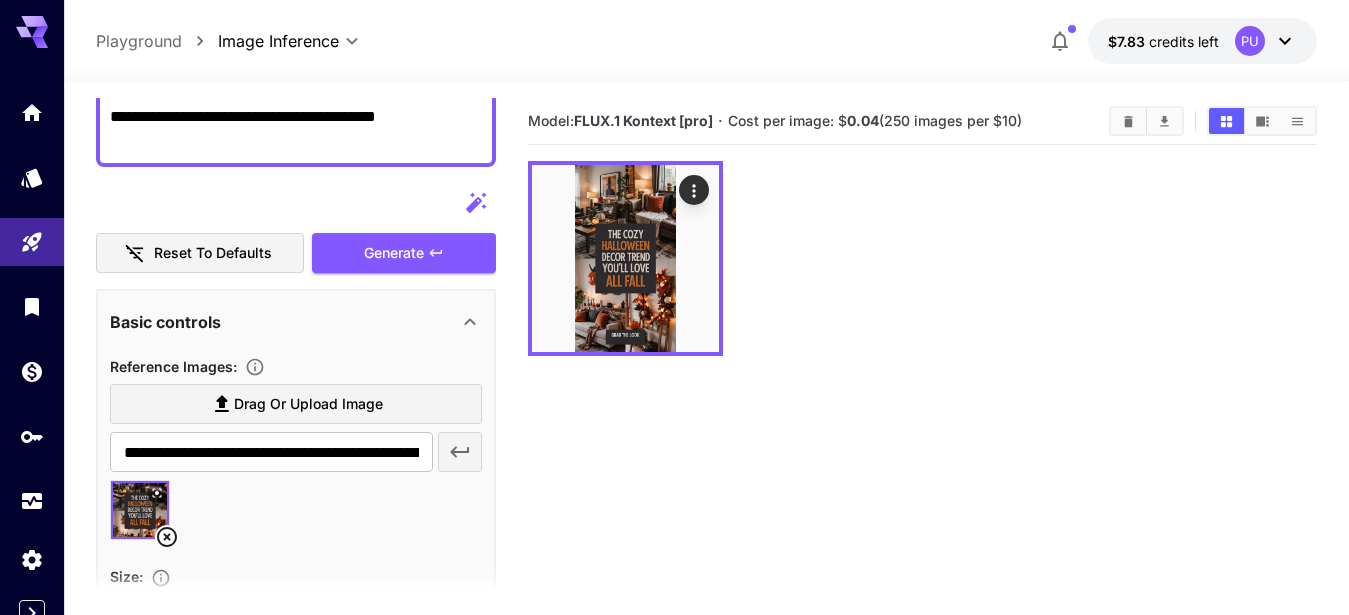 click on "**********" at bounding box center [296, 129] 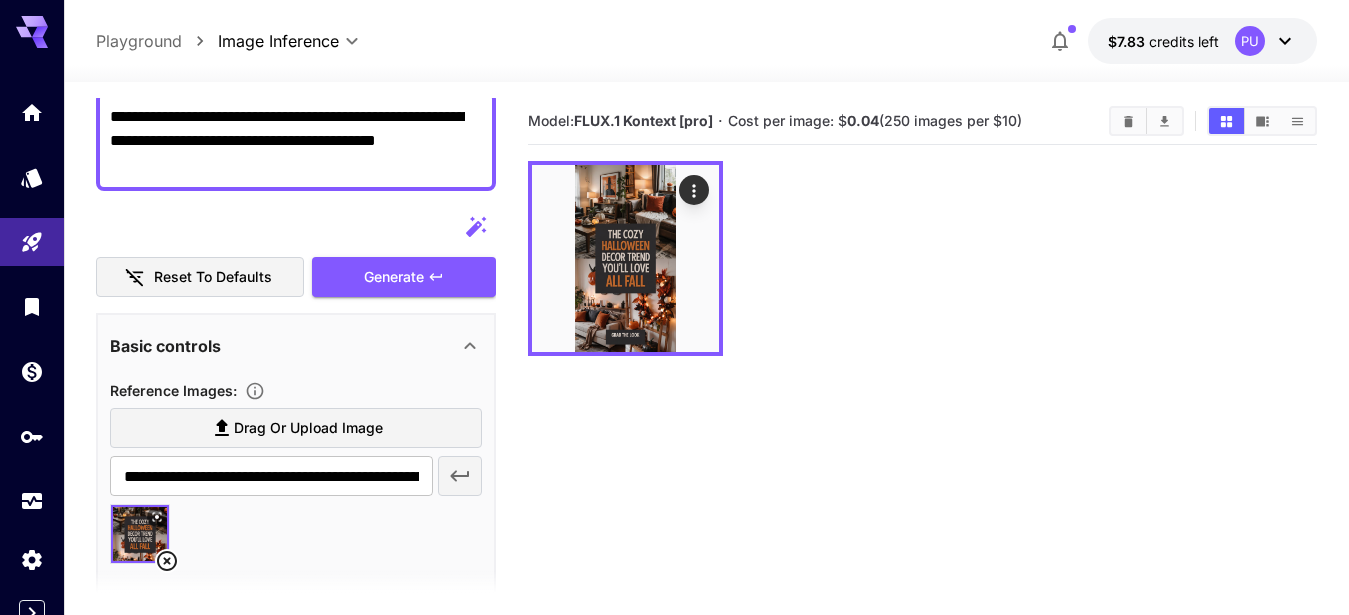 type on "**********" 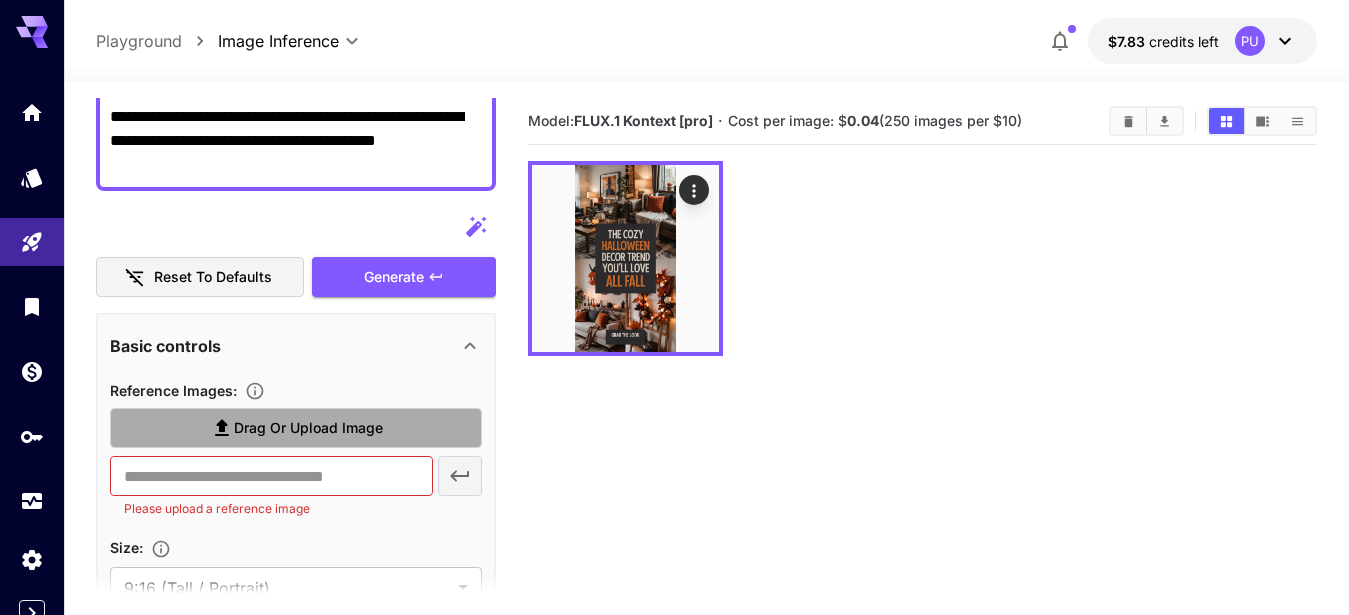 click on "Drag or upload image" at bounding box center (308, 428) 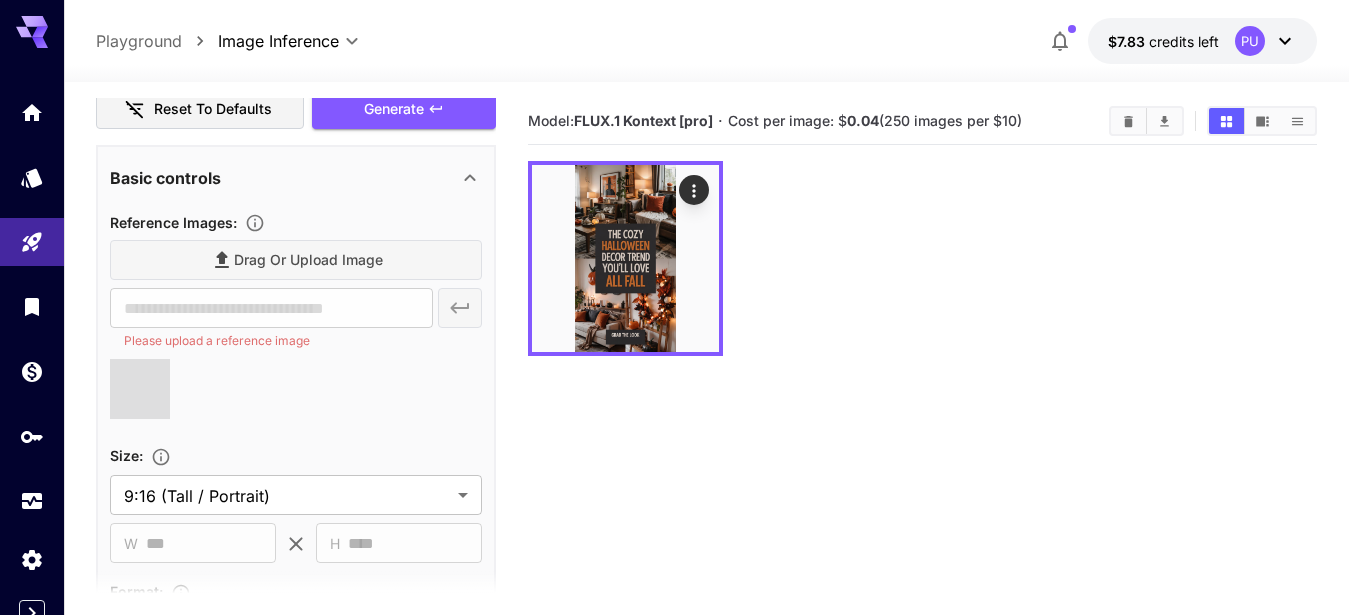 scroll, scrollTop: 358, scrollLeft: 0, axis: vertical 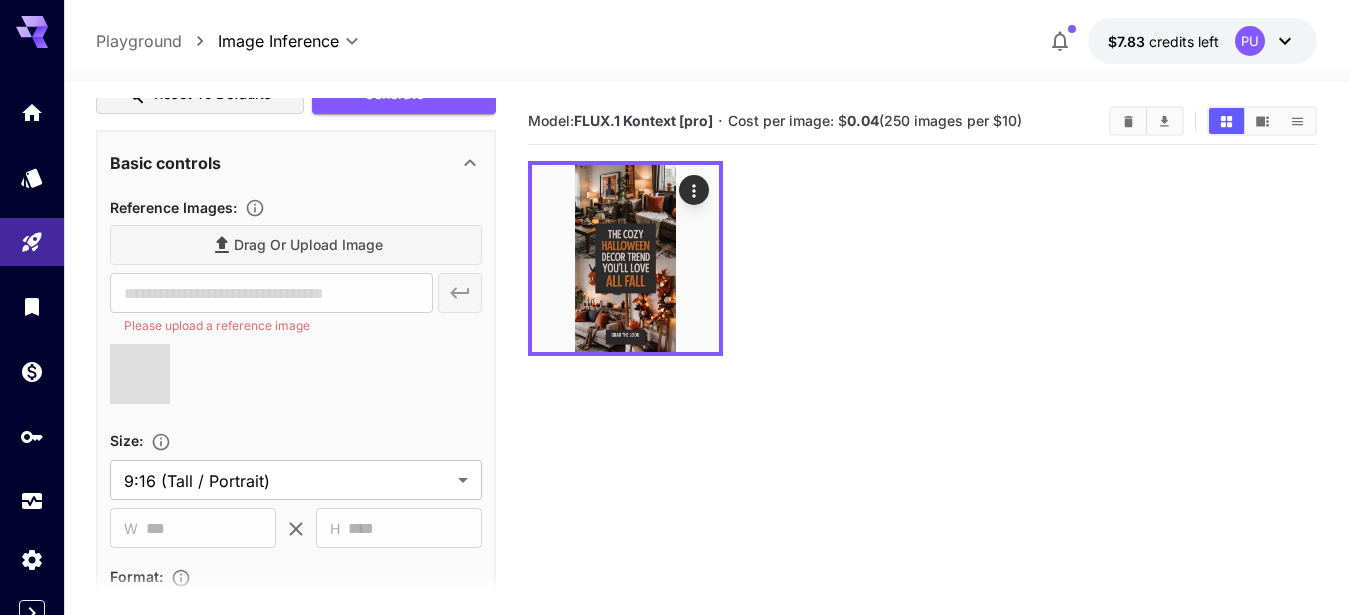 type on "**********" 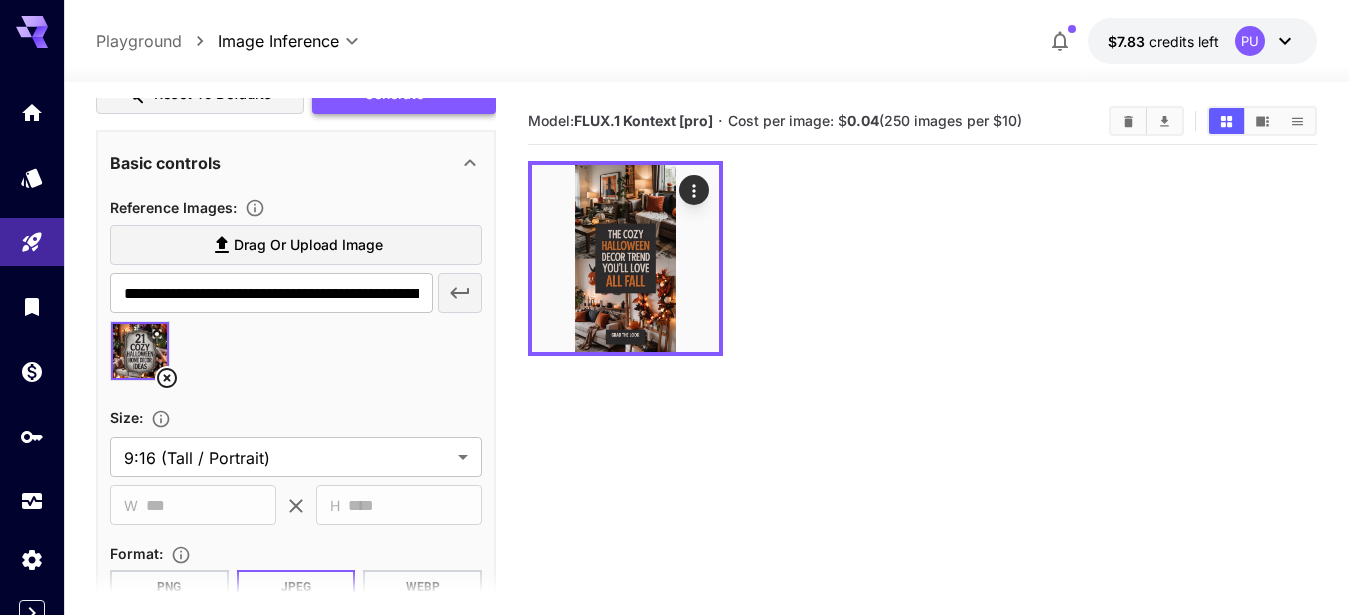 click on "Generate" at bounding box center (404, 94) 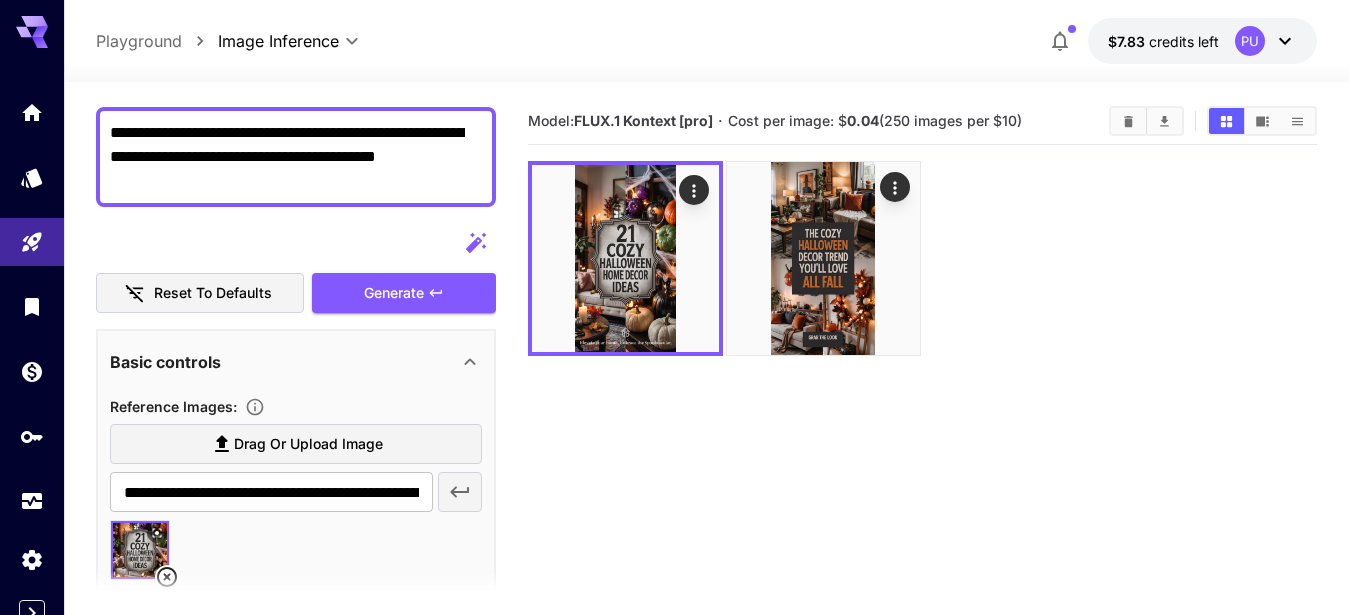 scroll, scrollTop: 154, scrollLeft: 0, axis: vertical 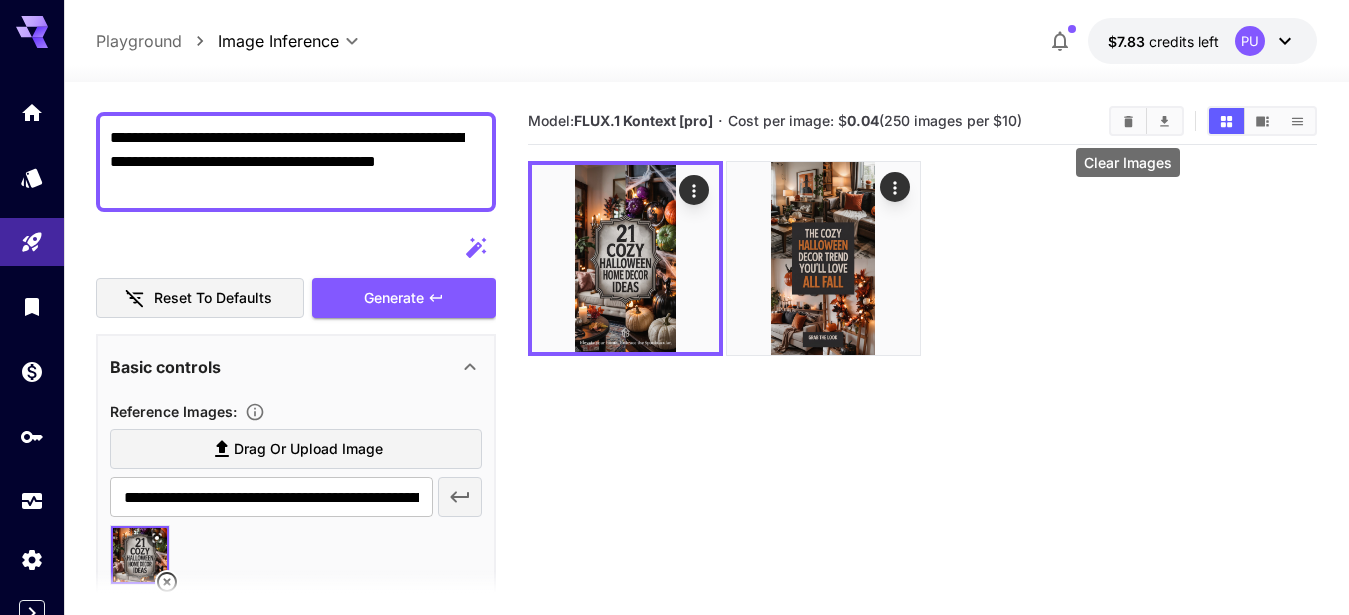 click 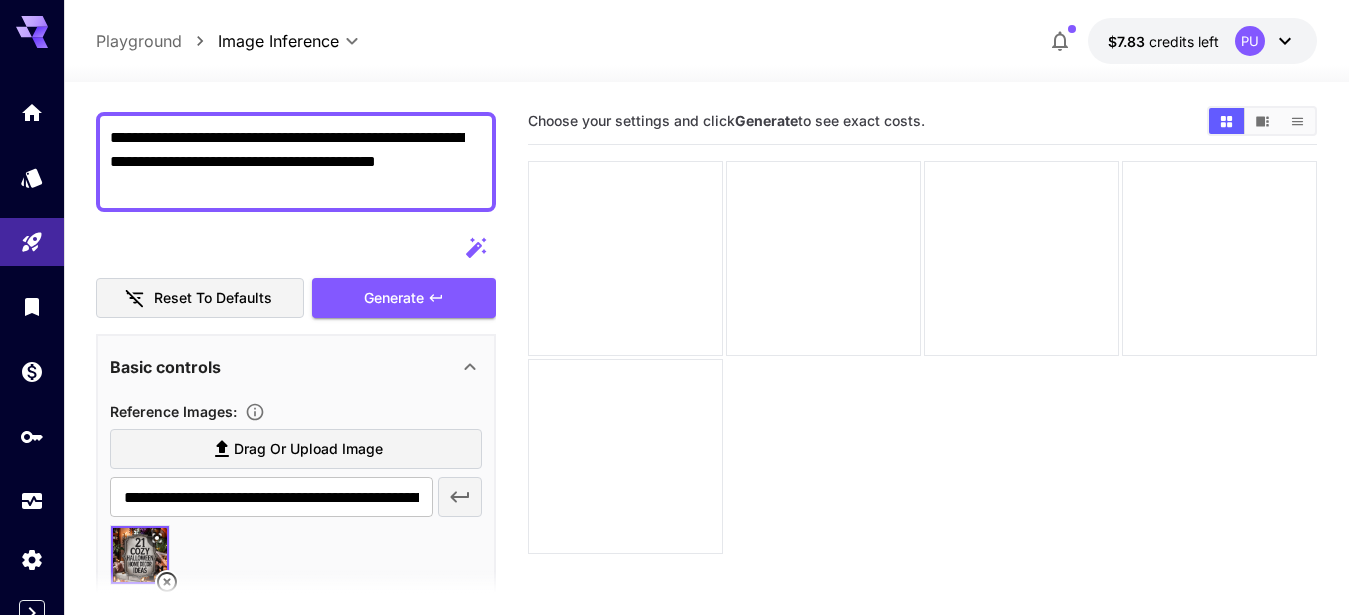 click on "**********" at bounding box center (287, 162) 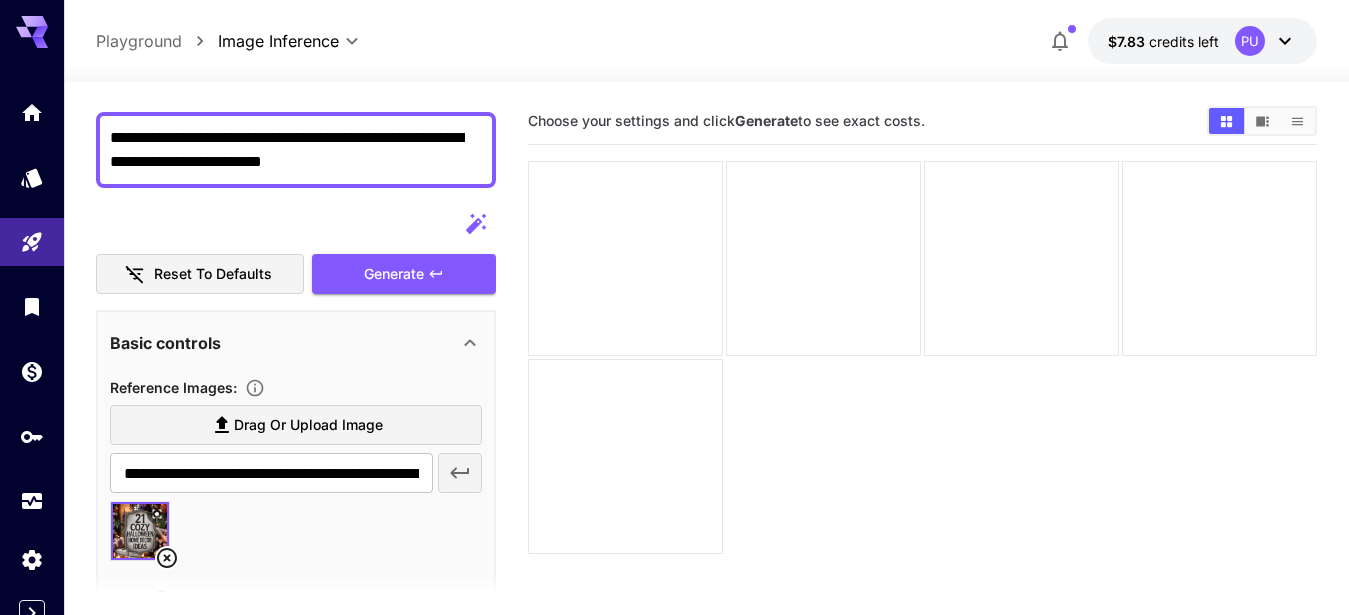 click on "**********" at bounding box center (287, 150) 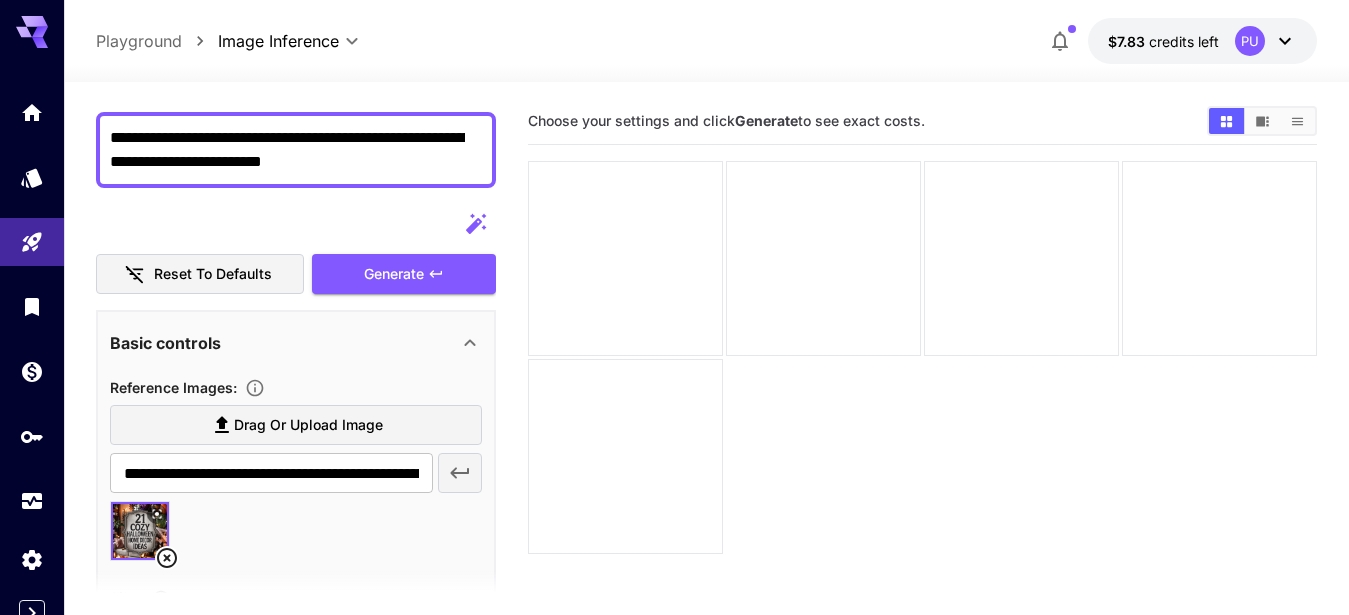 click on "**********" at bounding box center (287, 150) 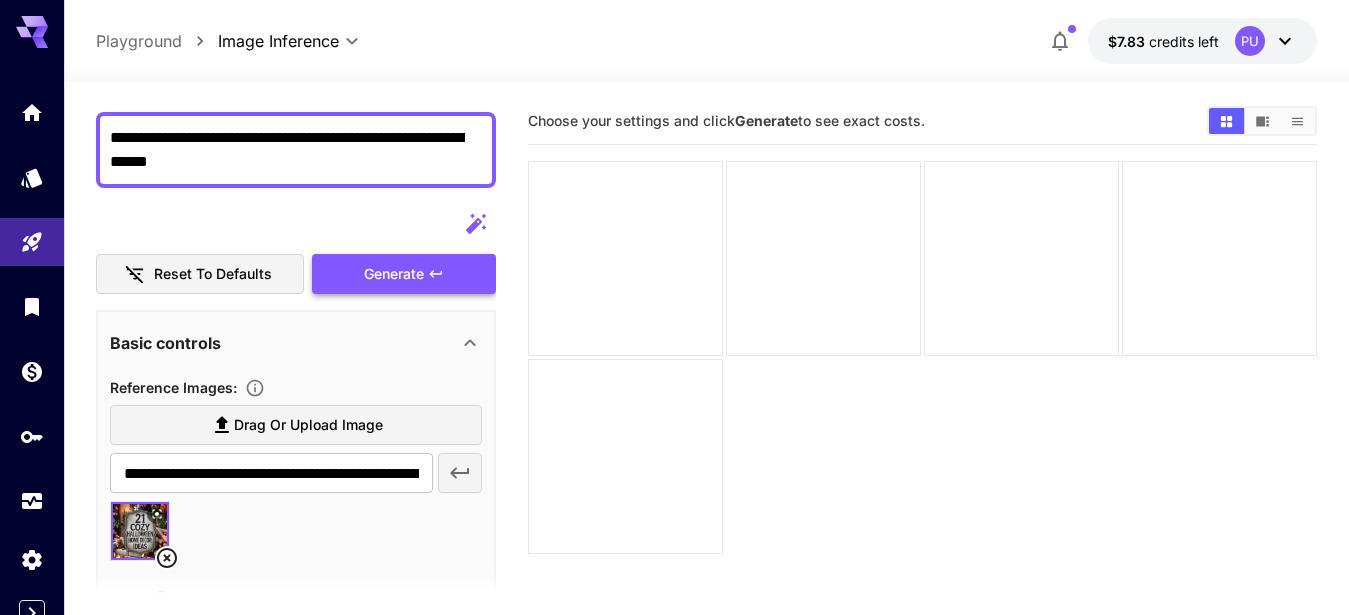 click on "Generate" at bounding box center (394, 274) 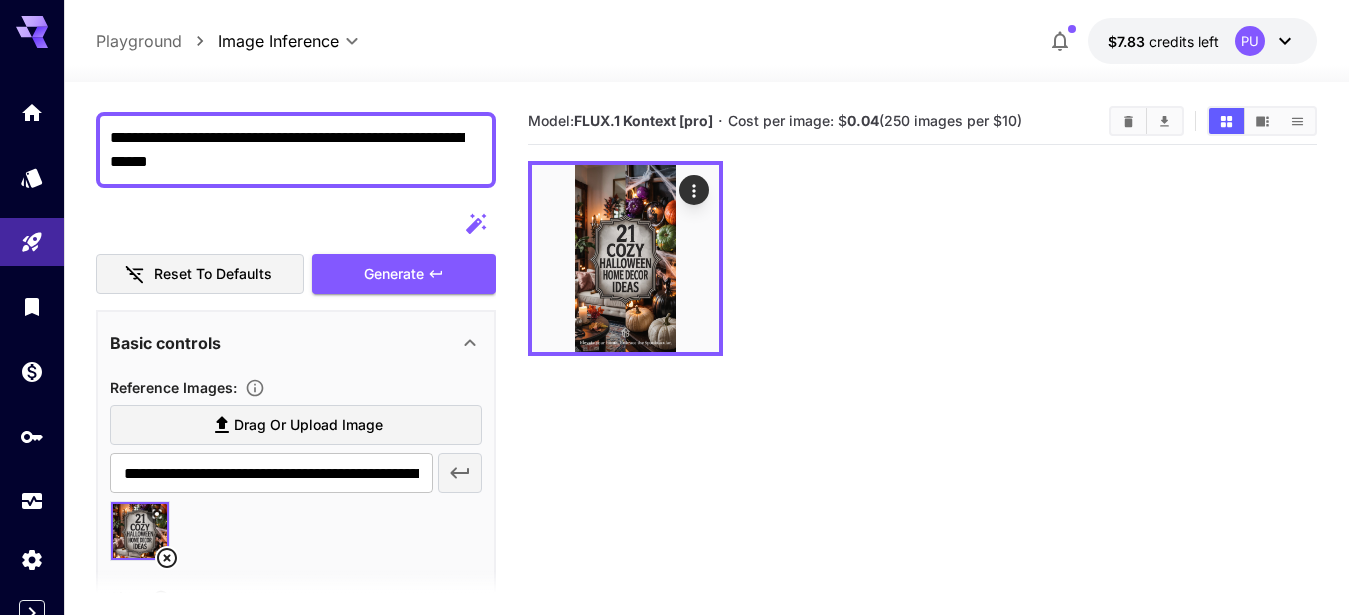 click on "**********" at bounding box center (287, 150) 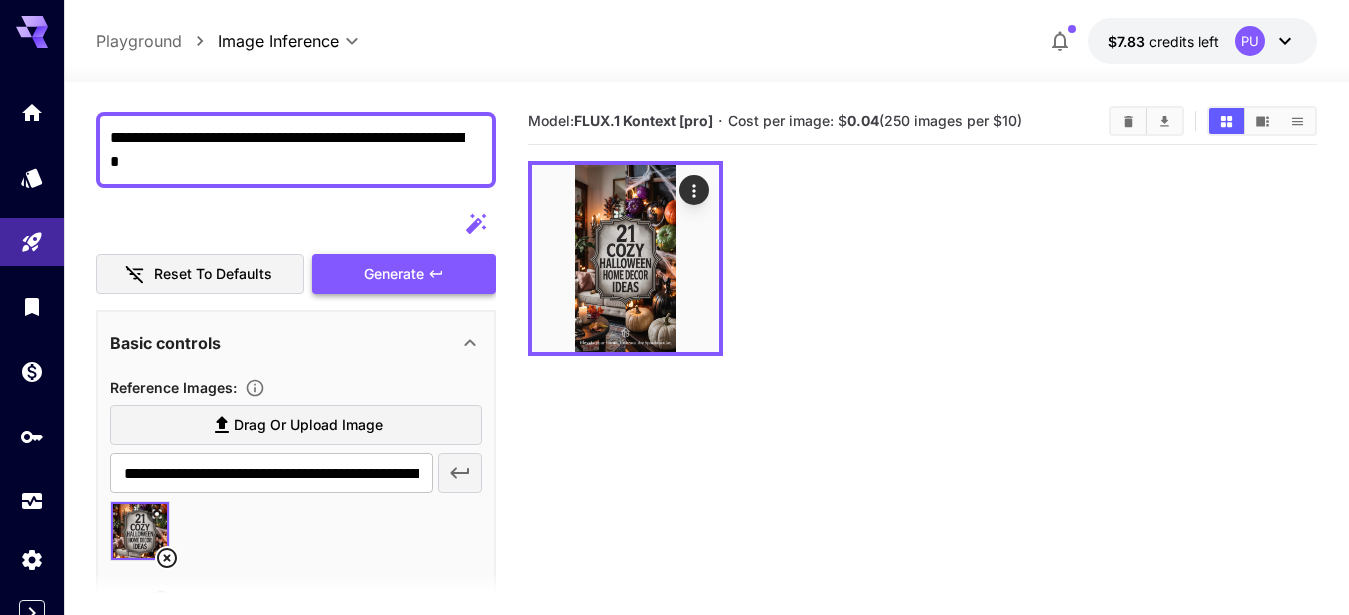type on "**********" 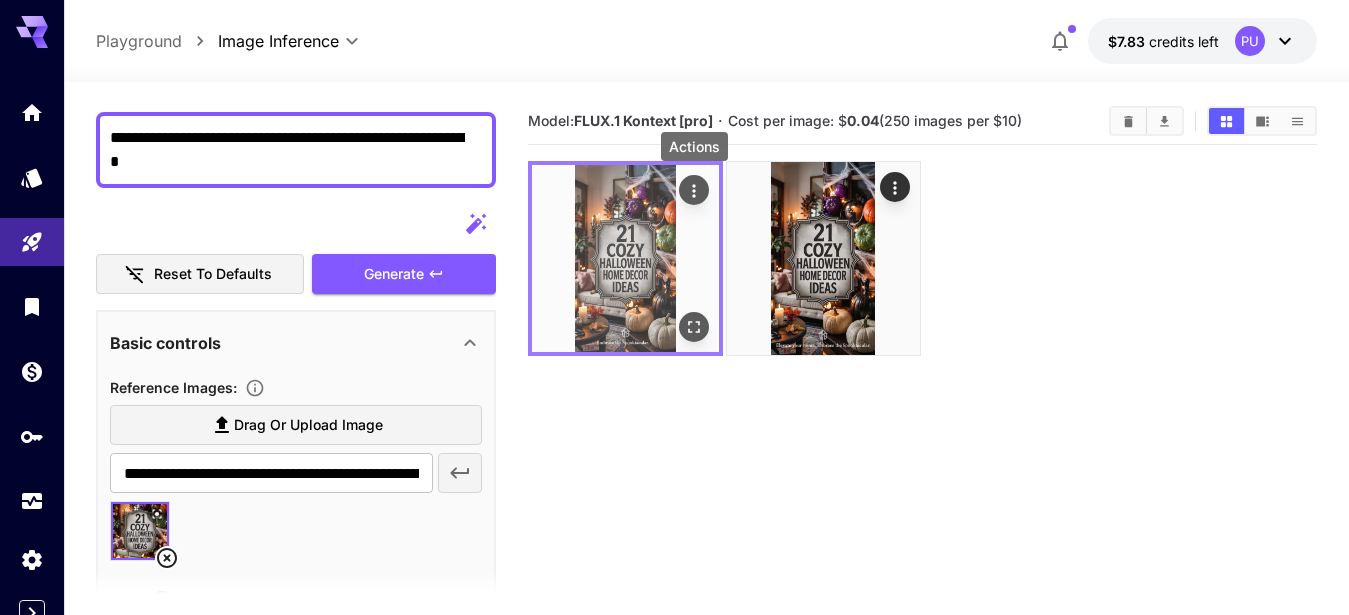 click 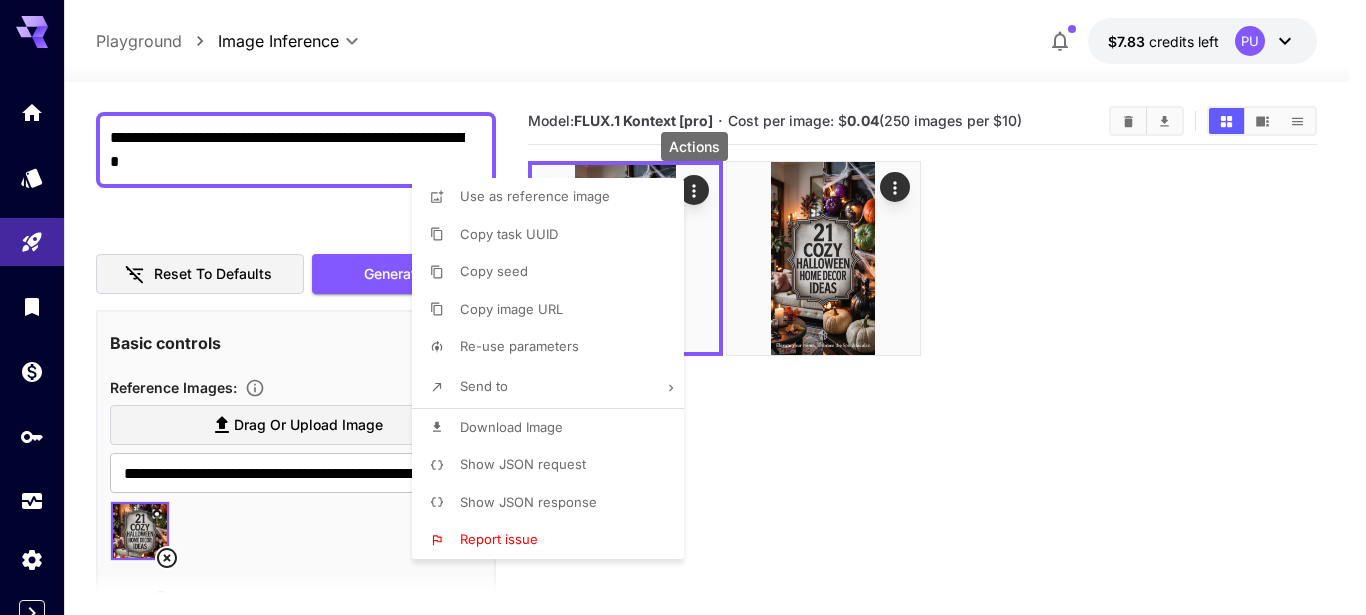 click on "Download Image" at bounding box center (511, 427) 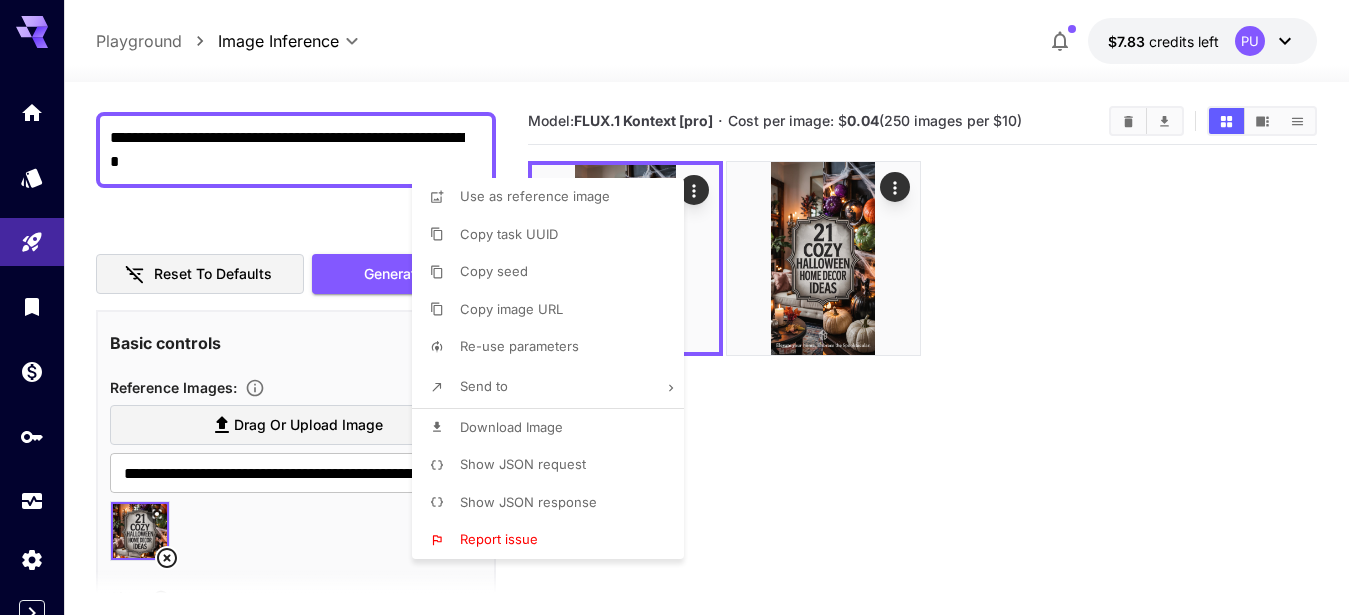 click at bounding box center (683, 307) 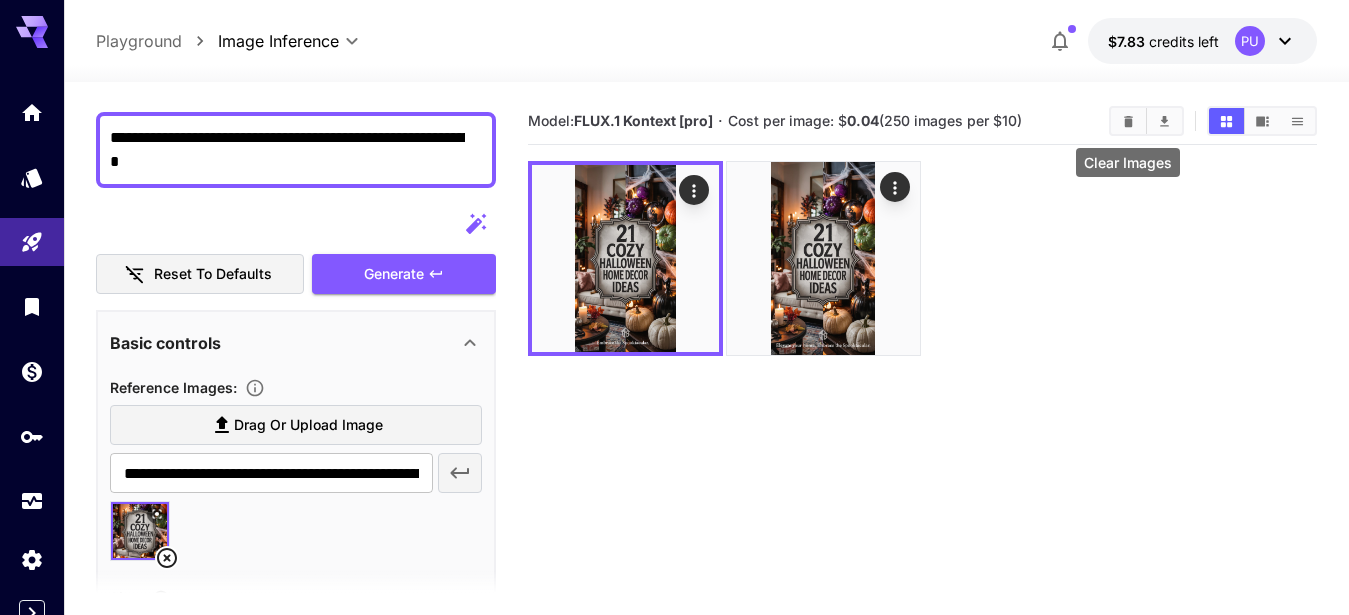 click 